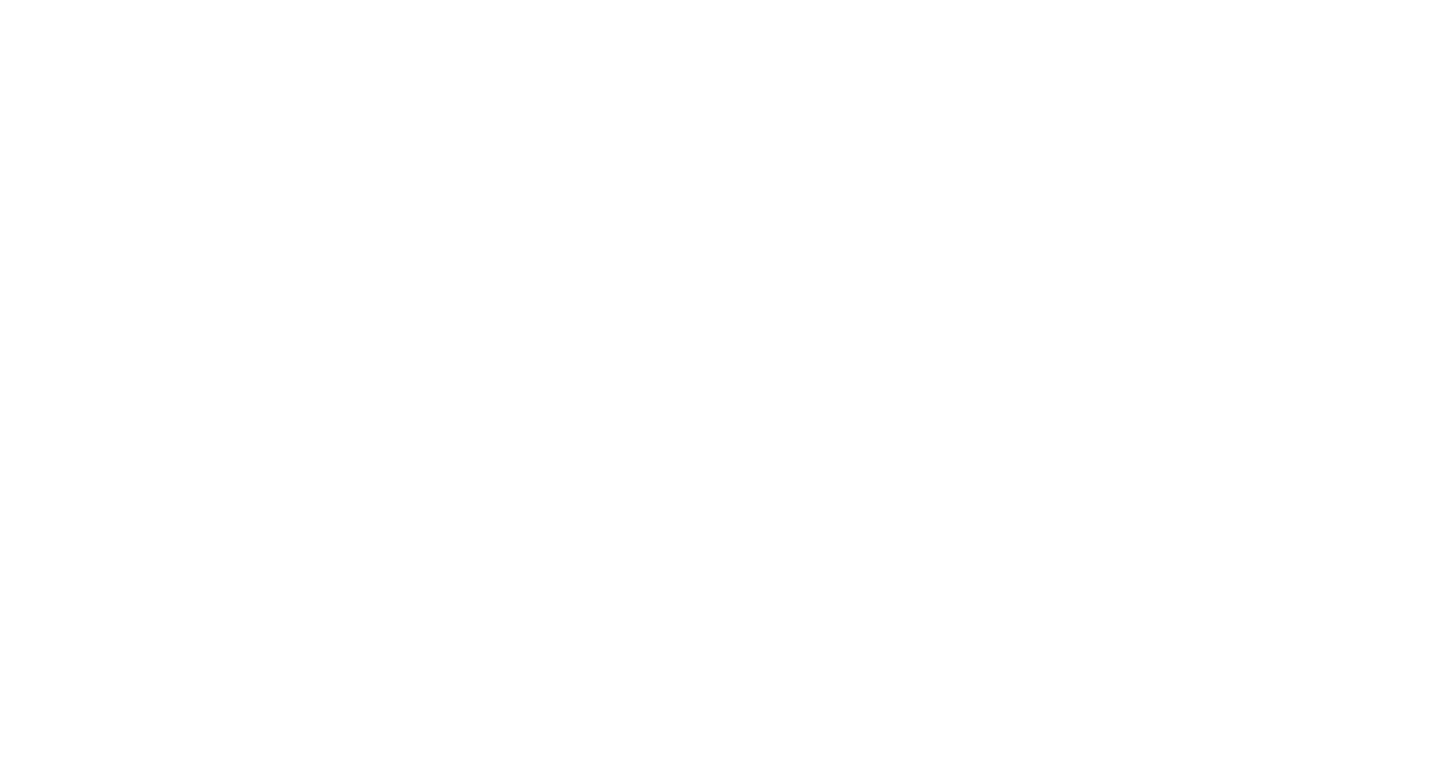 scroll, scrollTop: 0, scrollLeft: 0, axis: both 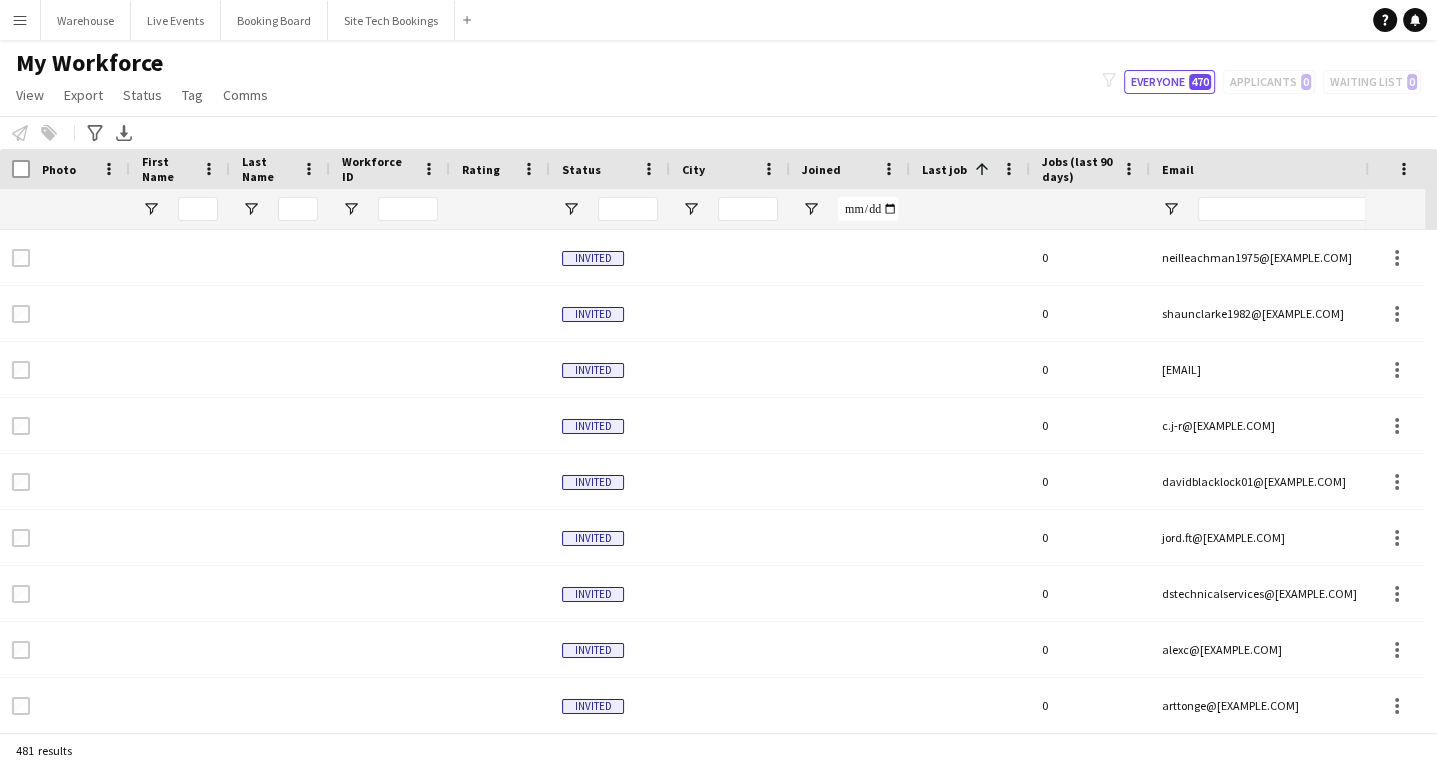 click on "Menu" at bounding box center [20, 20] 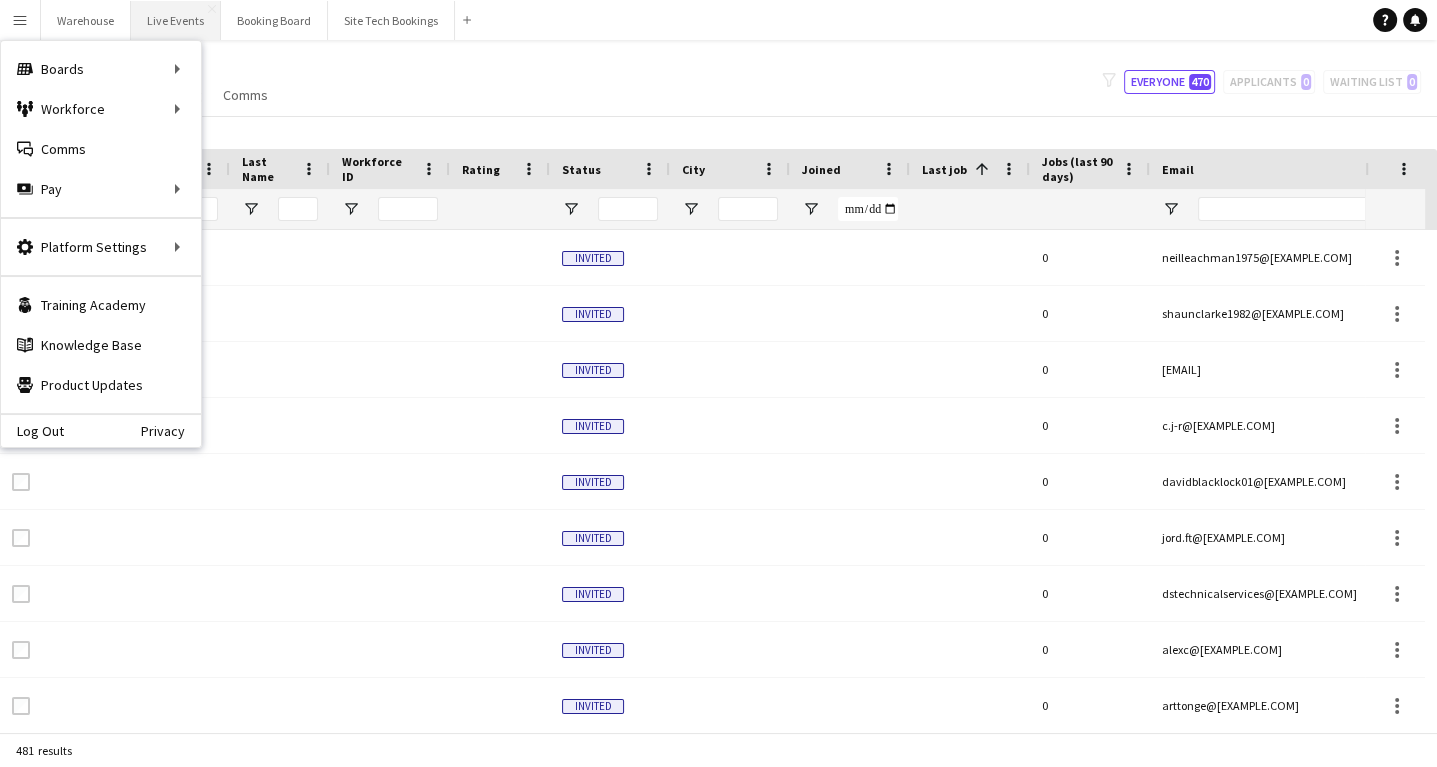 click on "Live Events
Close" at bounding box center (176, 20) 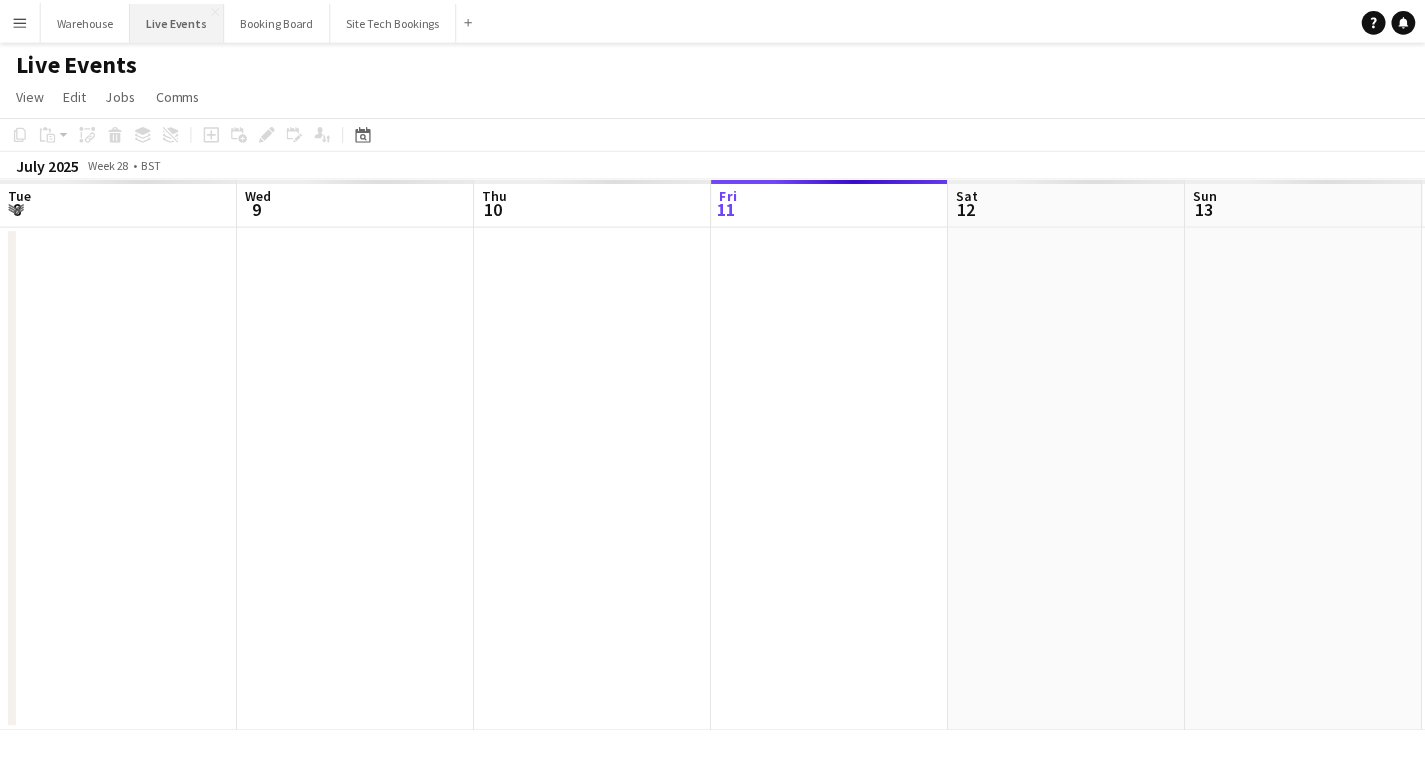 scroll, scrollTop: 0, scrollLeft: 478, axis: horizontal 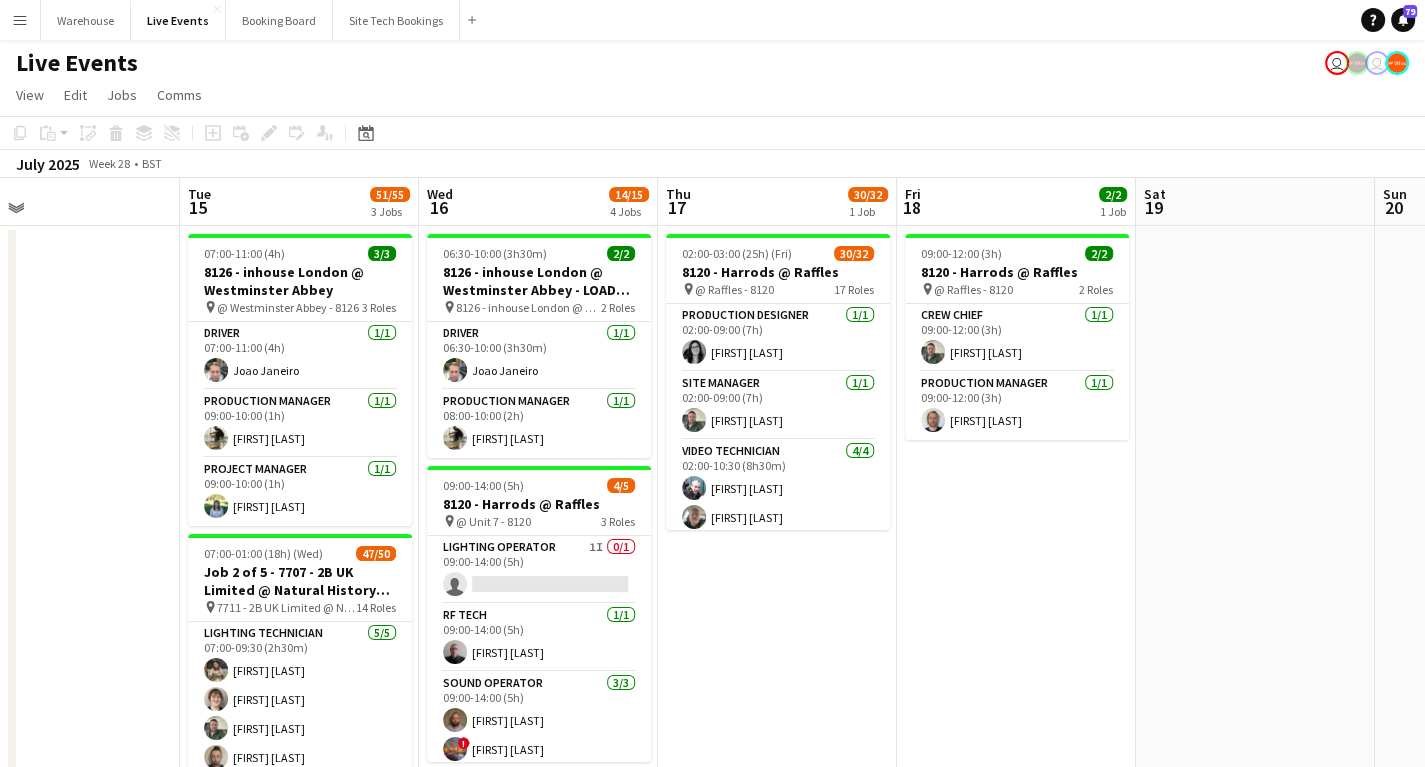drag, startPoint x: 862, startPoint y: 544, endPoint x: 94, endPoint y: 514, distance: 768.5857 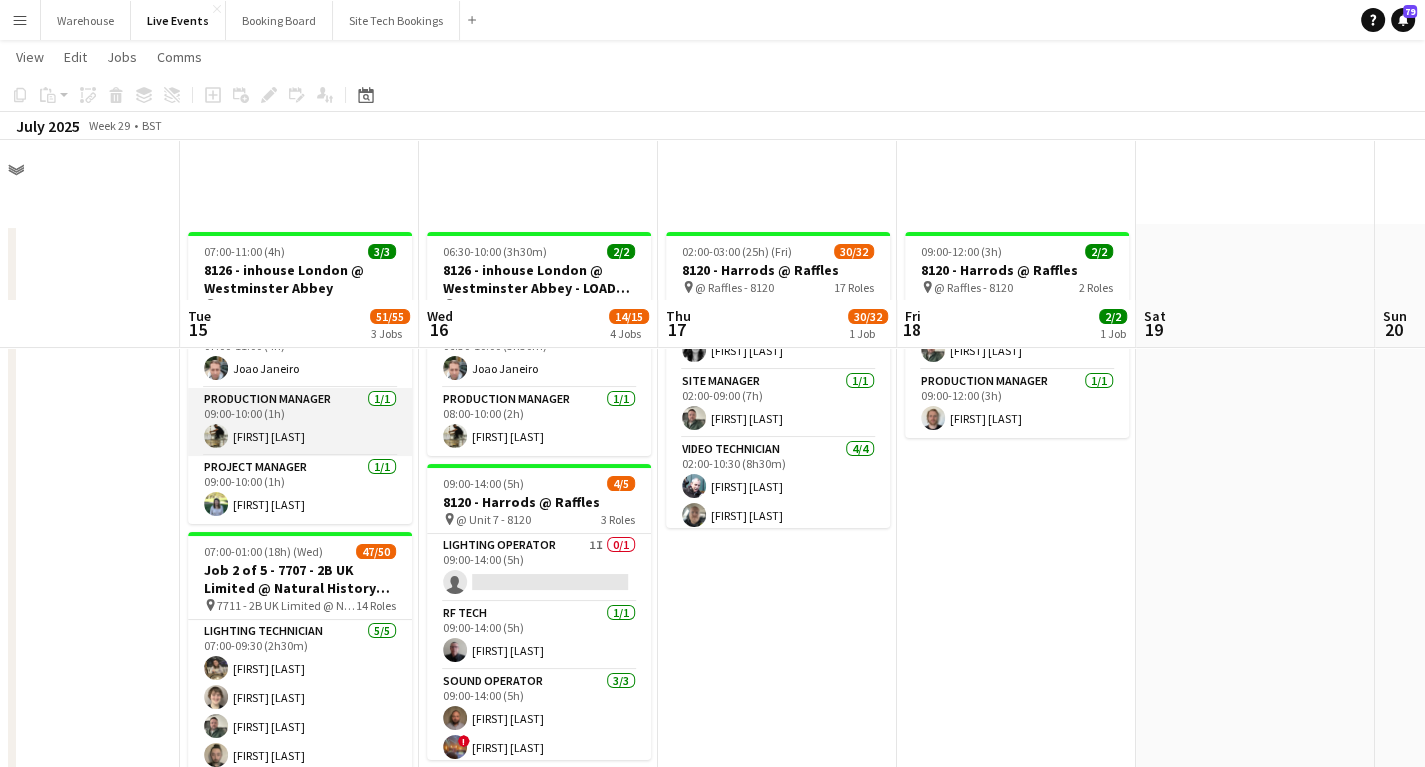 scroll, scrollTop: 240, scrollLeft: 0, axis: vertical 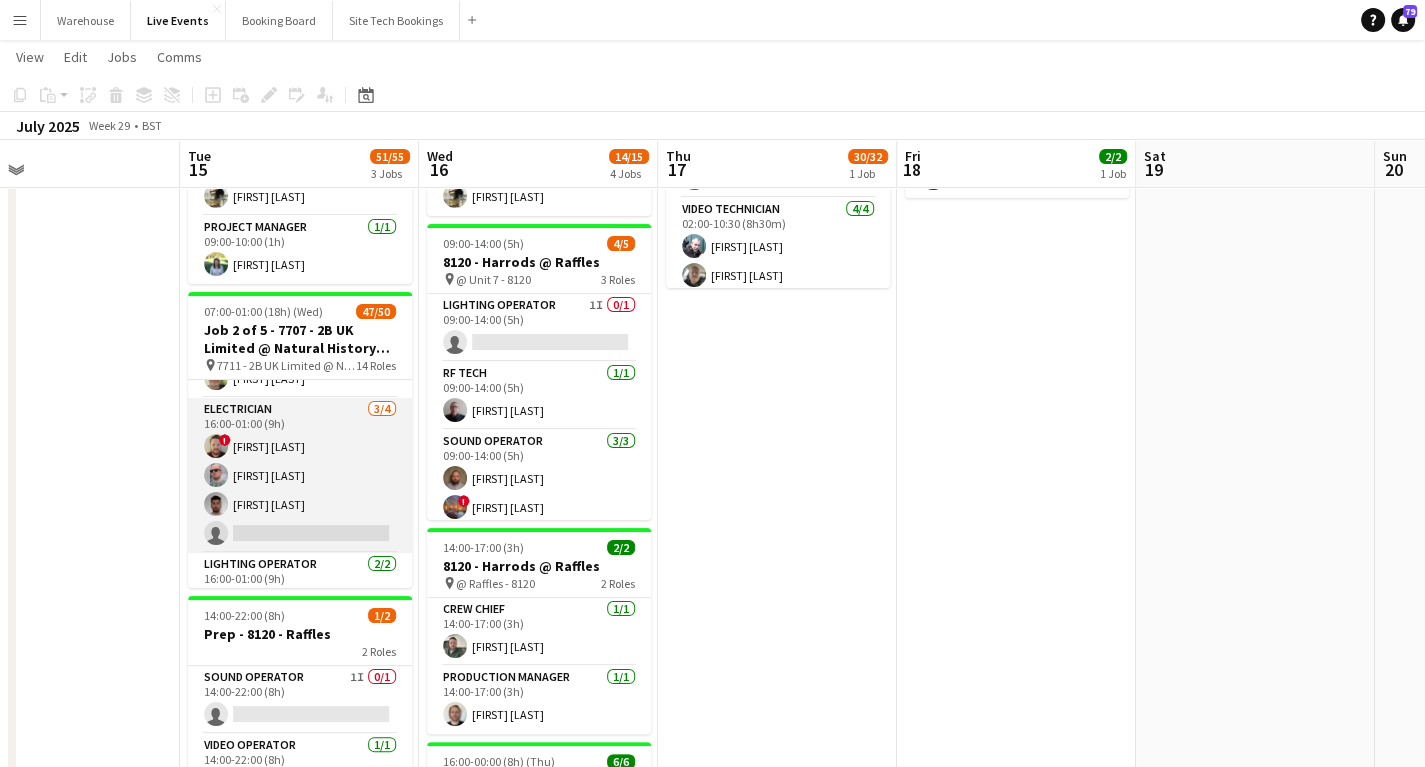 click on "Electrician   3/4   16:00-01:00 (9h)
! [FIRST] [LAST] [FIRST] [LAST] [FIRST] [LAST]
single-neutral-actions" at bounding box center [300, 475] 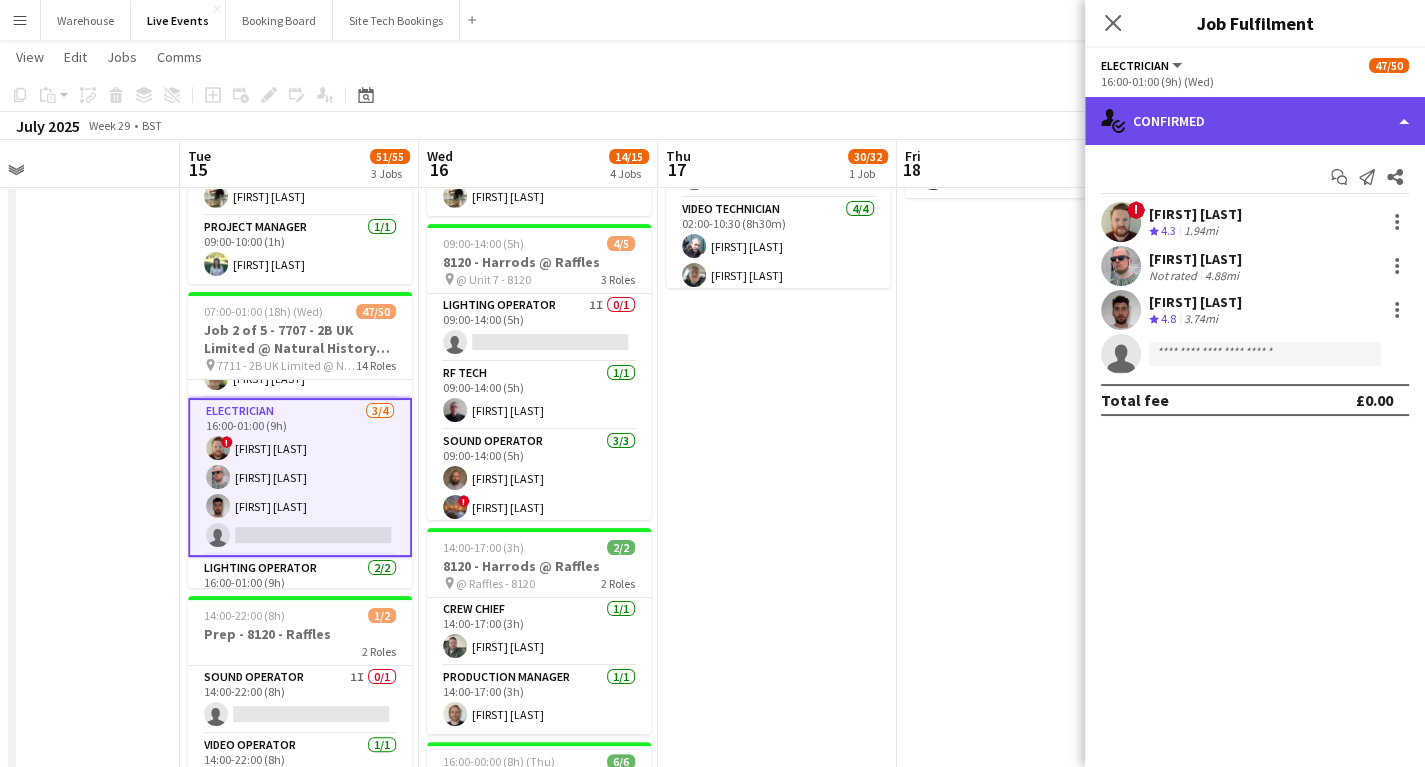click on "single-neutral-actions-check-2
Confirmed" 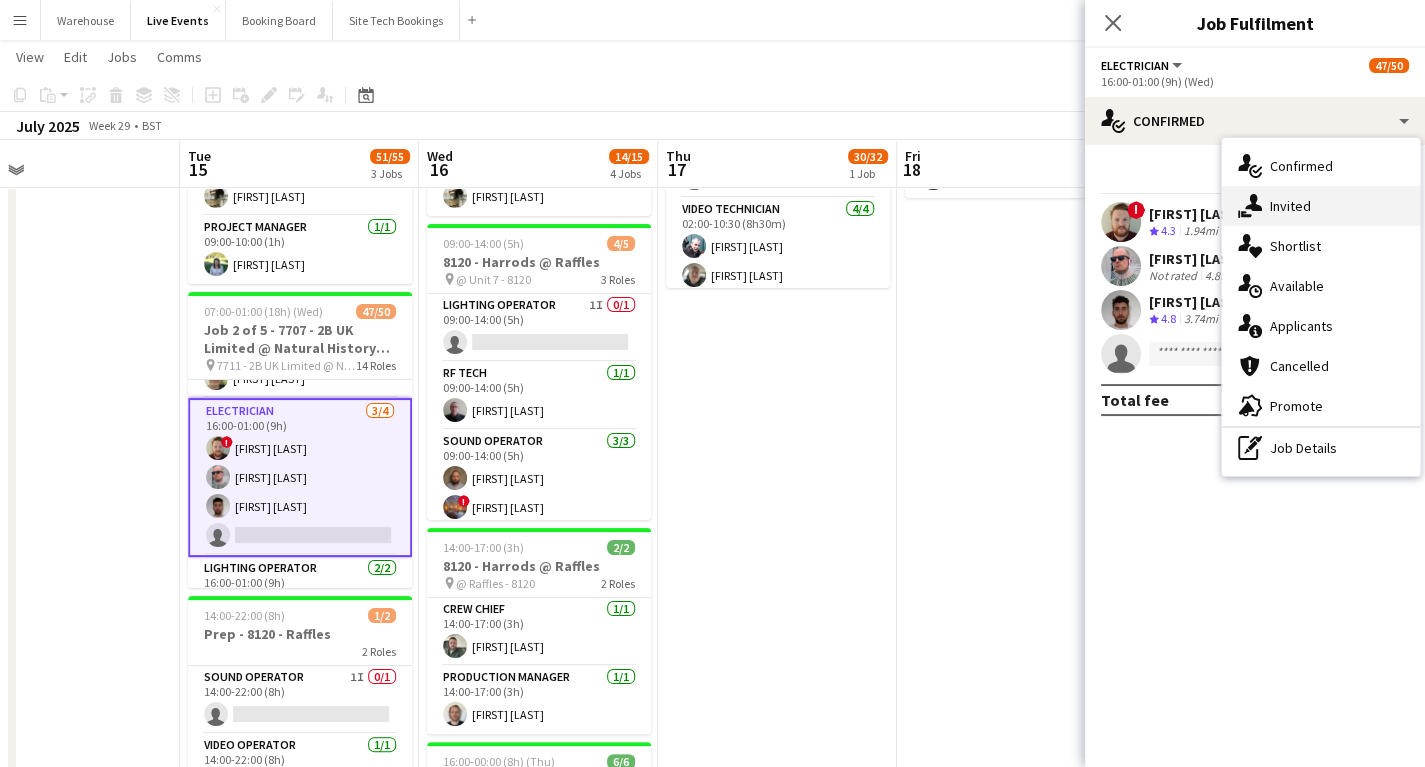 click on "single-neutral-actions-share-1
Invited" at bounding box center [1321, 206] 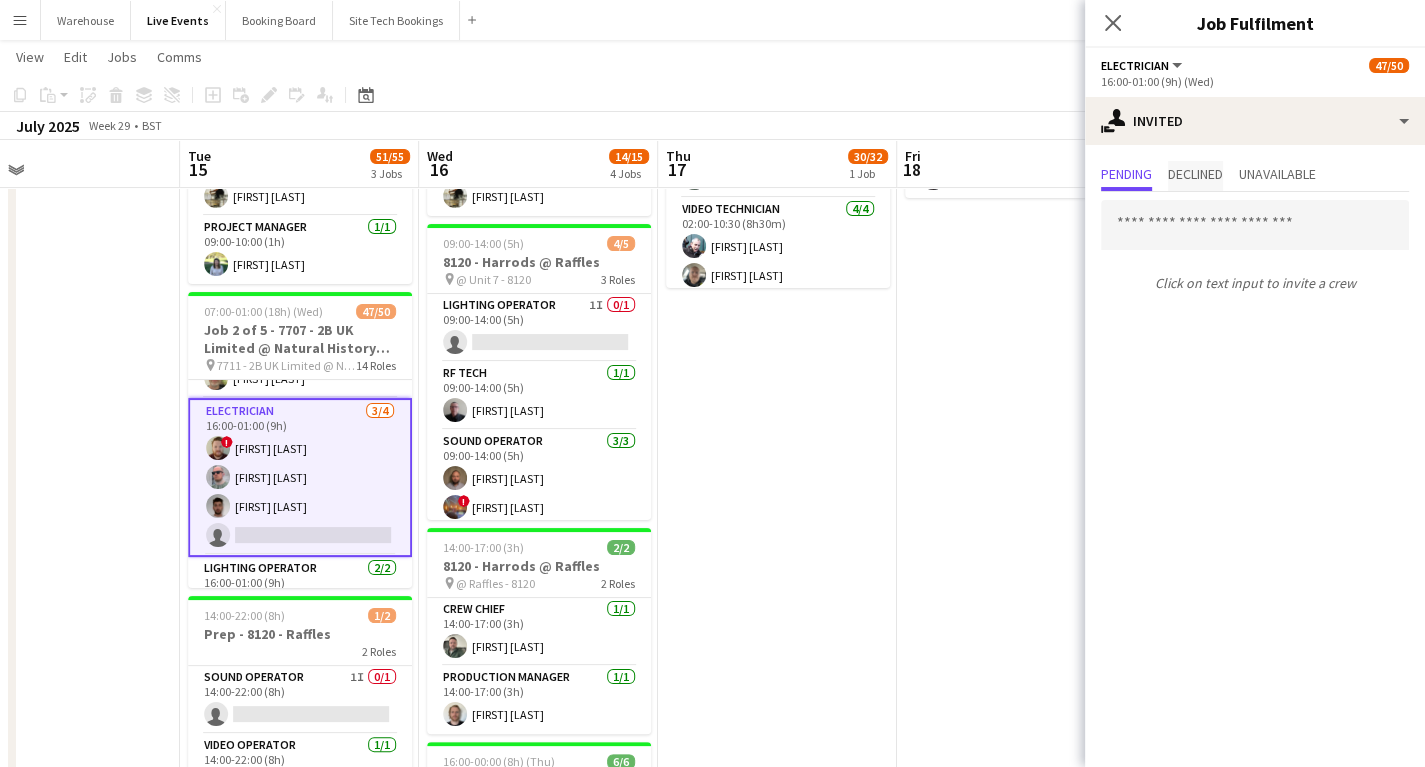 click on "Declined" at bounding box center (1195, 174) 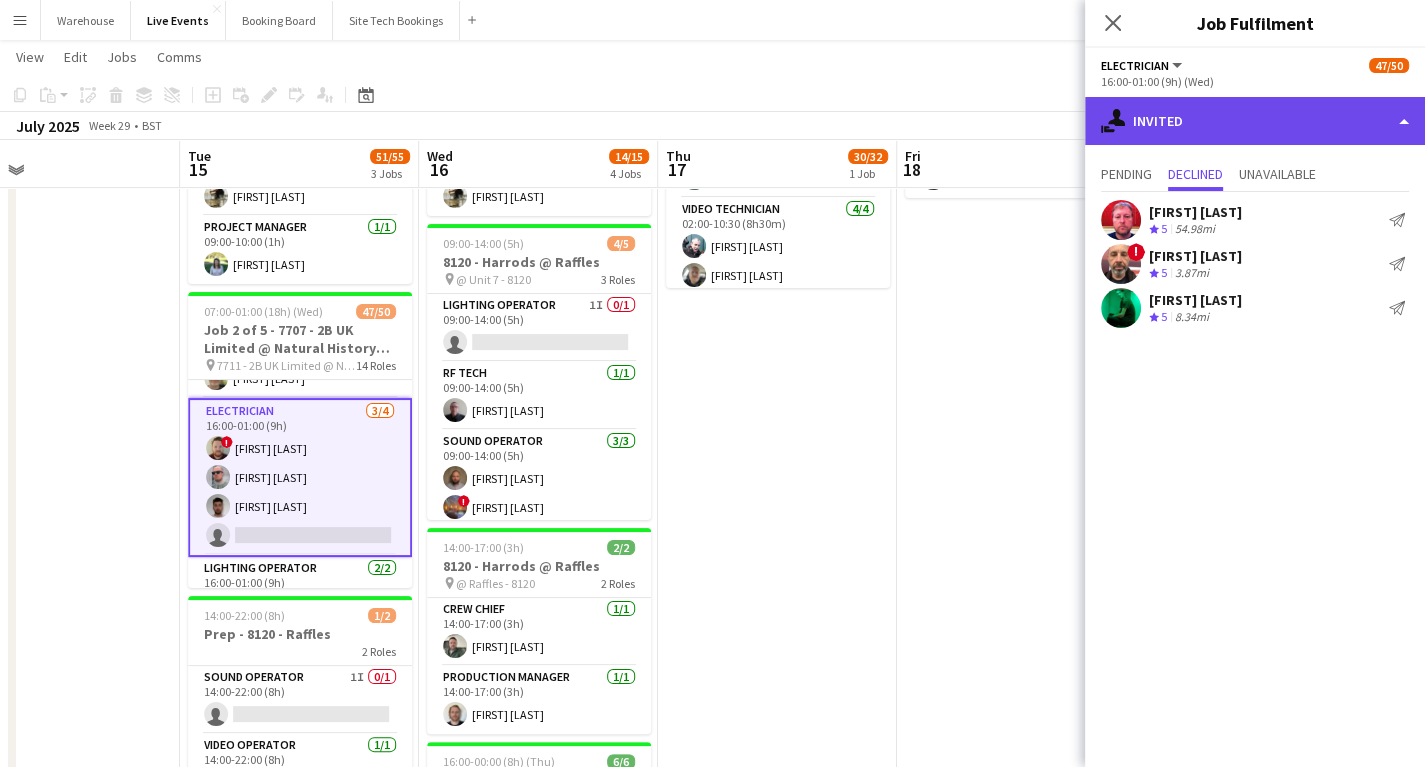 click on "single-neutral-actions-share-1
Invited" 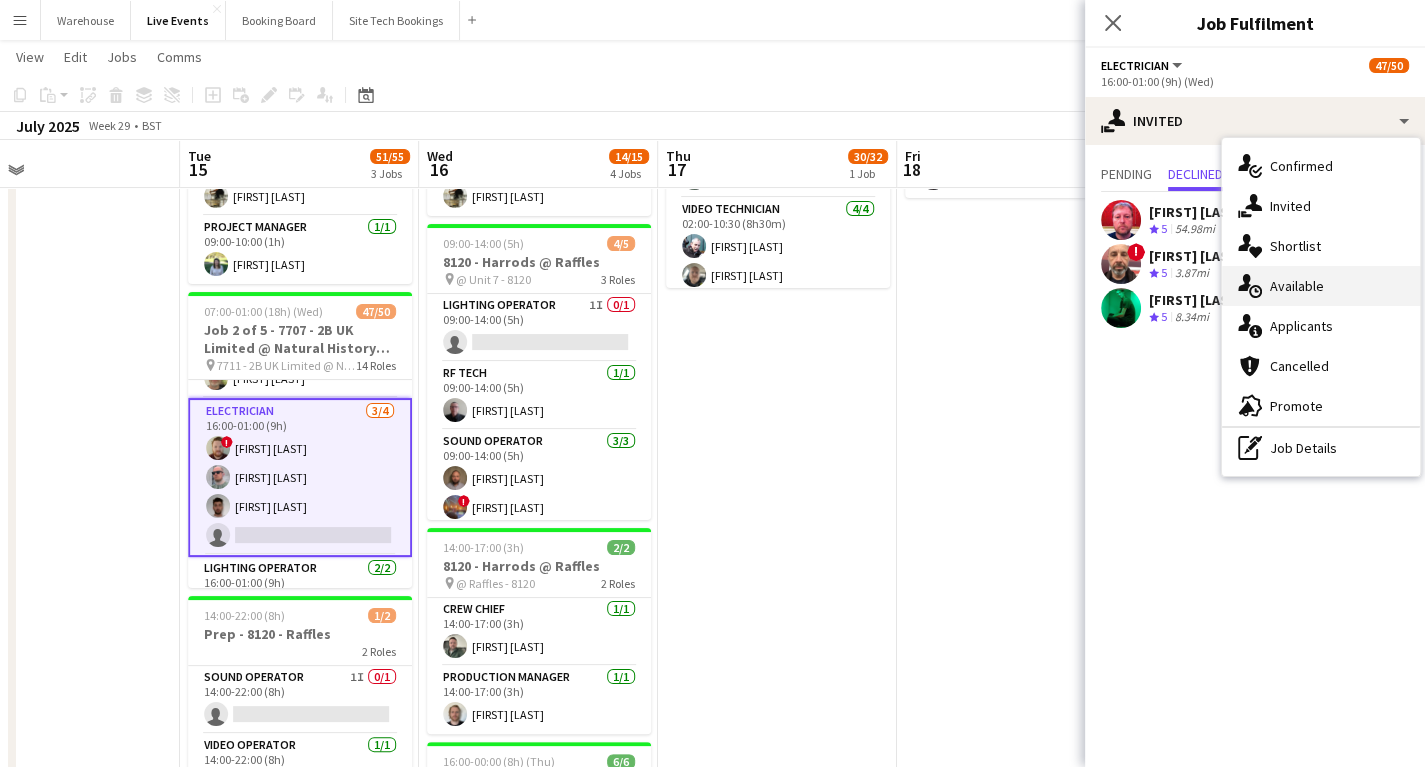 click on "single-neutral-actions-upload
Available" at bounding box center (1321, 286) 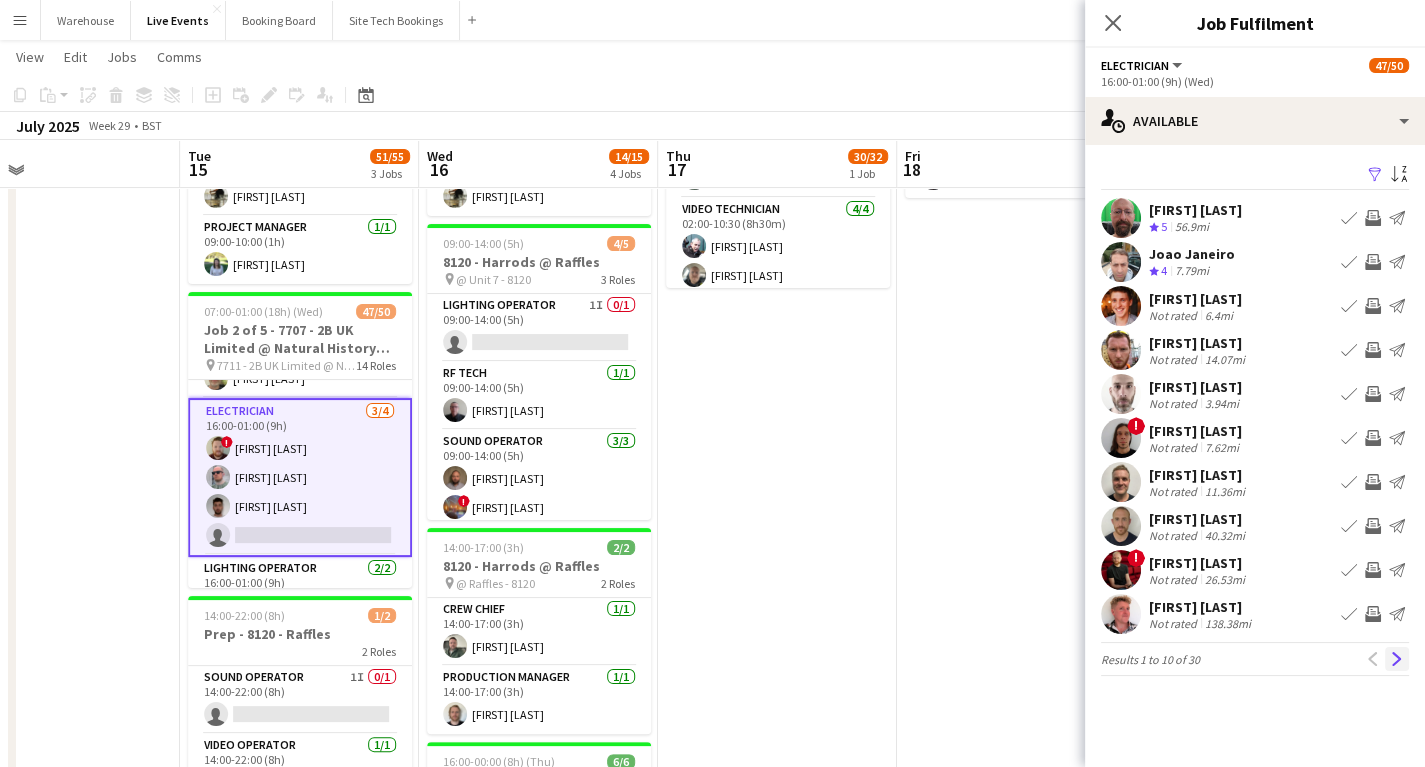 click on "Next" 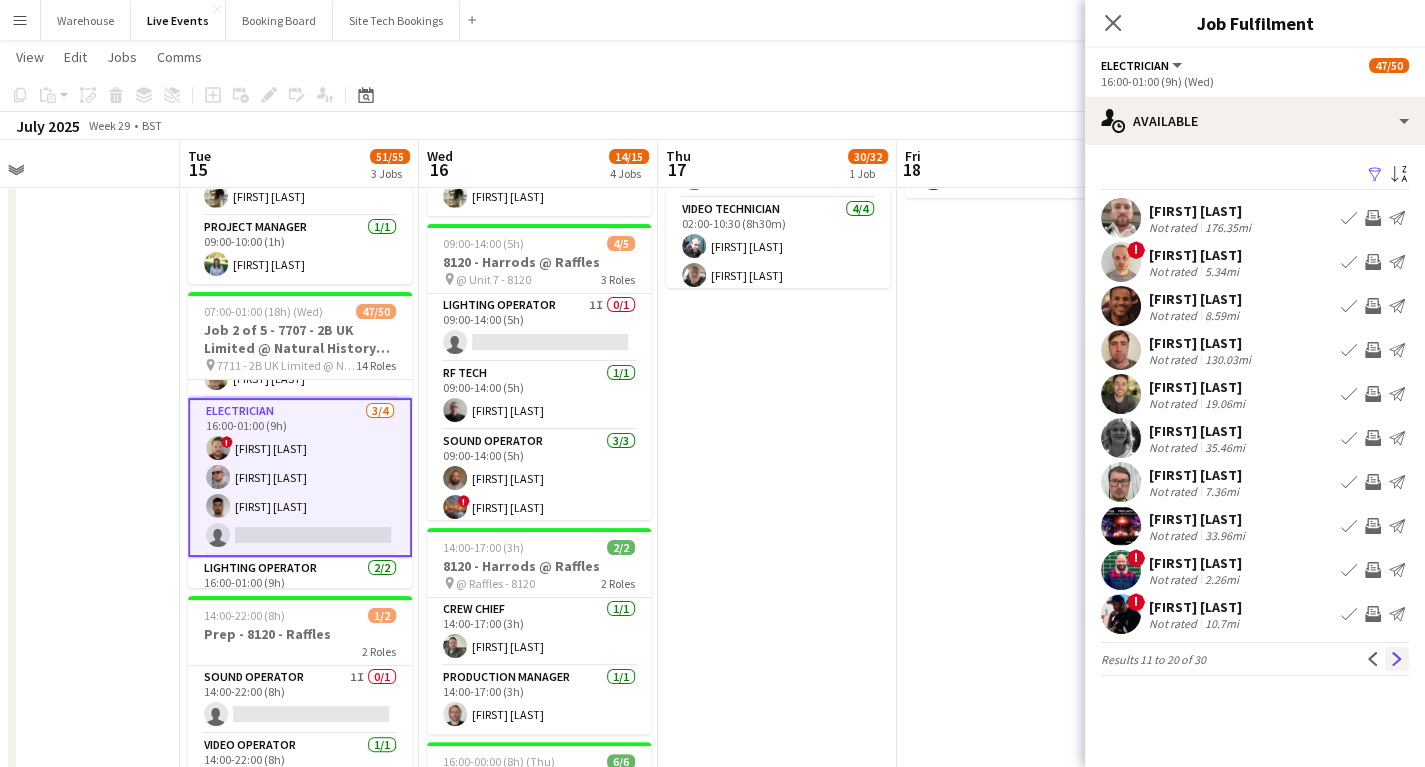 click on "Next" 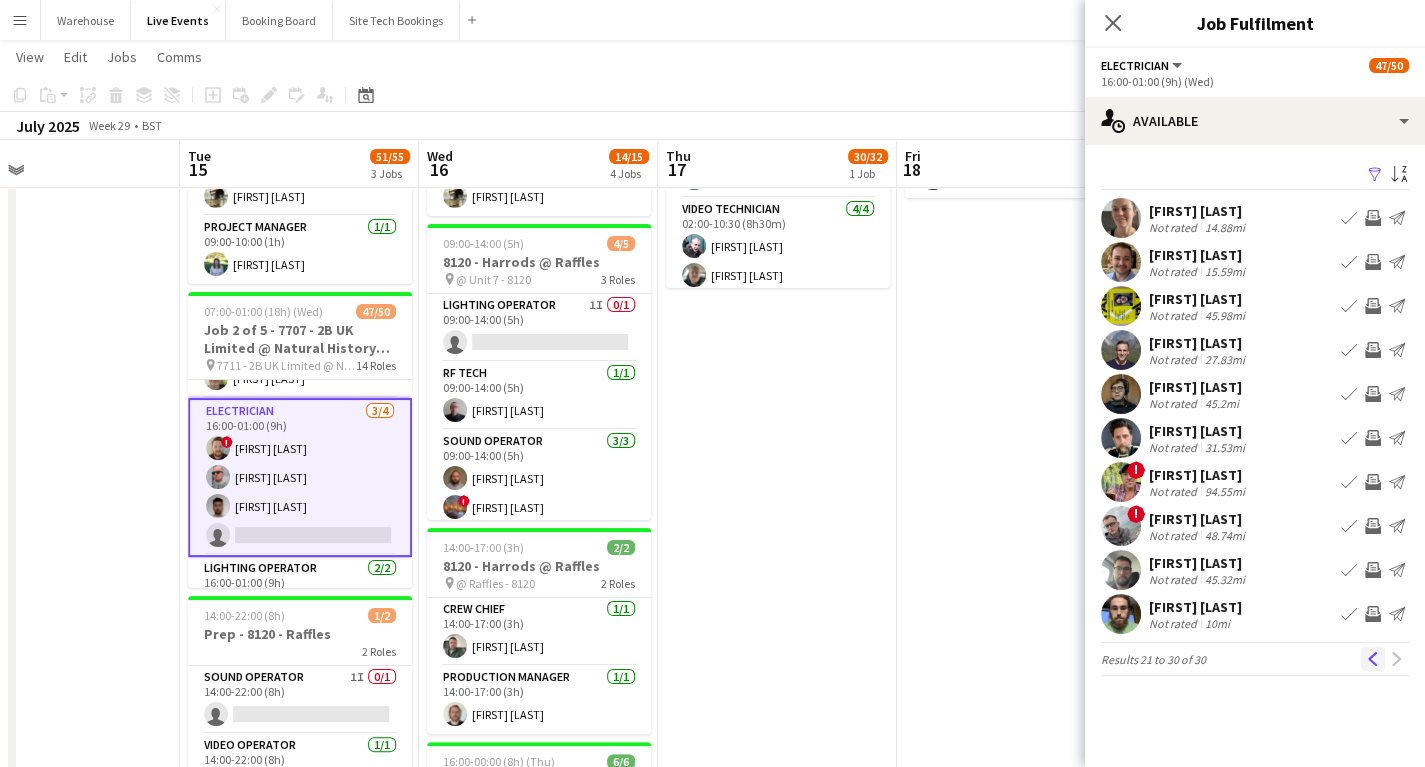 click on "Previous" 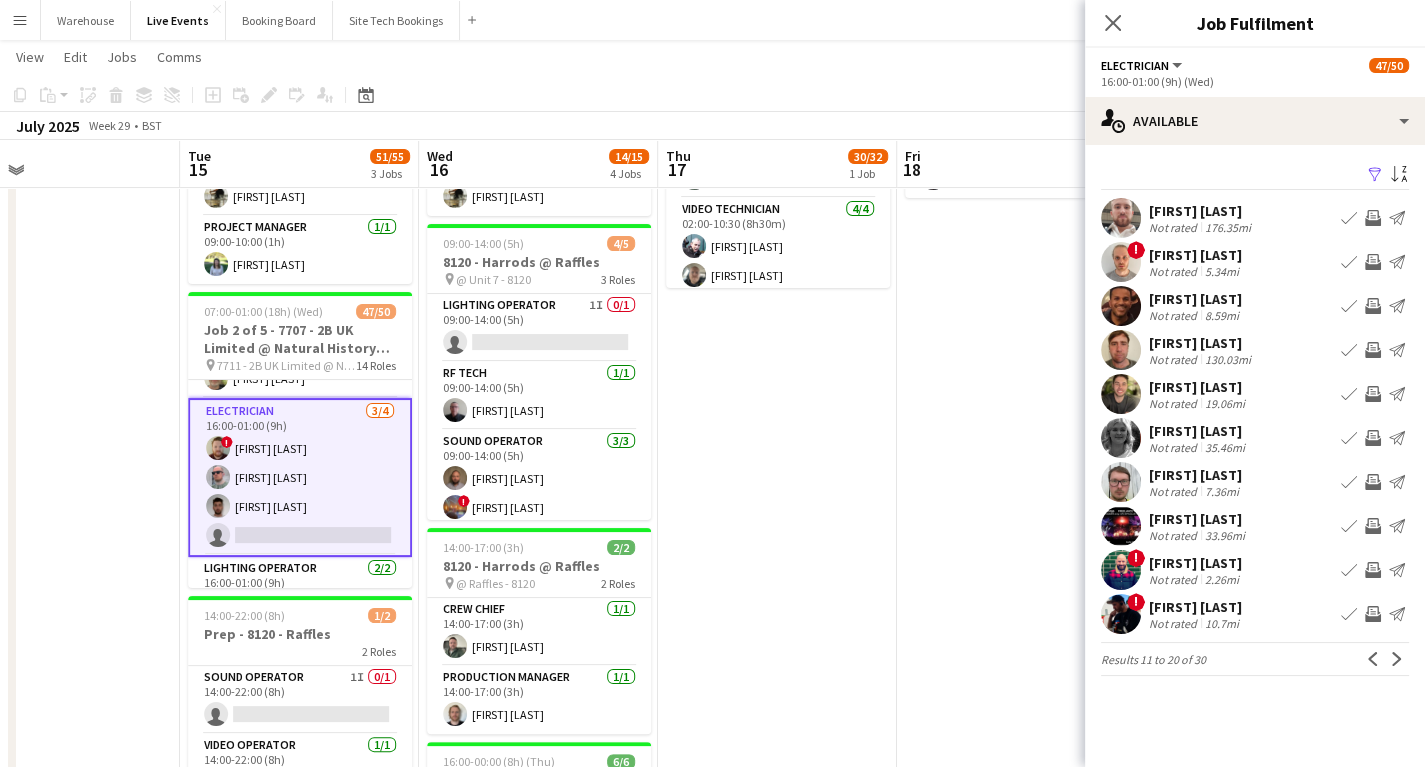 click on "Previous" 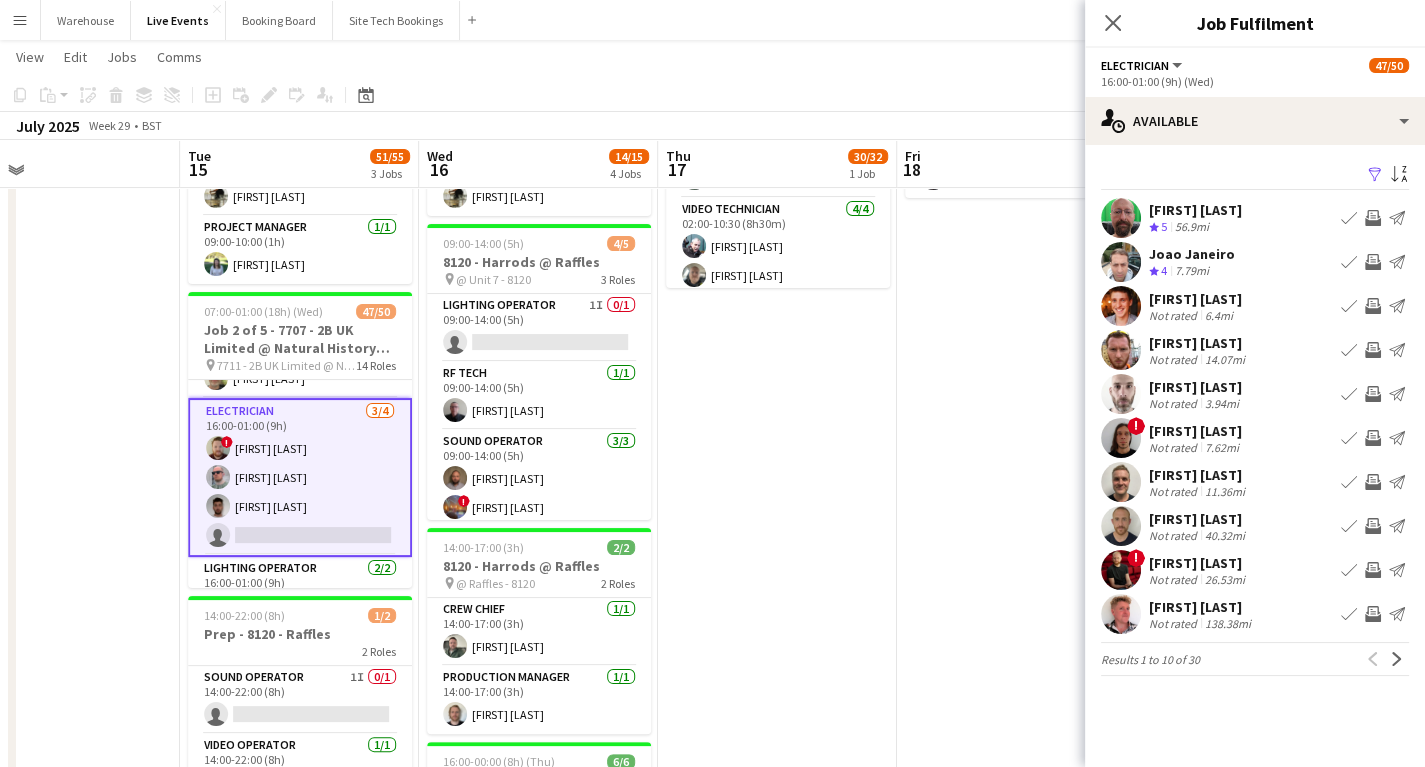 click on "users
Available
Filter
Sort asc
[FIRST] [LAST]
Crew rating
5   56.9mi
Book crew
Invite crew
Send notification
[FIRST] [LAST]
Crew rating
4   7.79mi
Book crew
Invite crew
Send notification
[FIRST] [LAST]   Not rated   6.4mi
Book crew
Invite crew
Send notification
[FIRST] [LAST]   Not rated   14.07mi
Book crew
Invite crew
Send notification
[FIRST] [LAST]   Not rated   3.94mi
Book crew
Invite crew
Send notification
!" 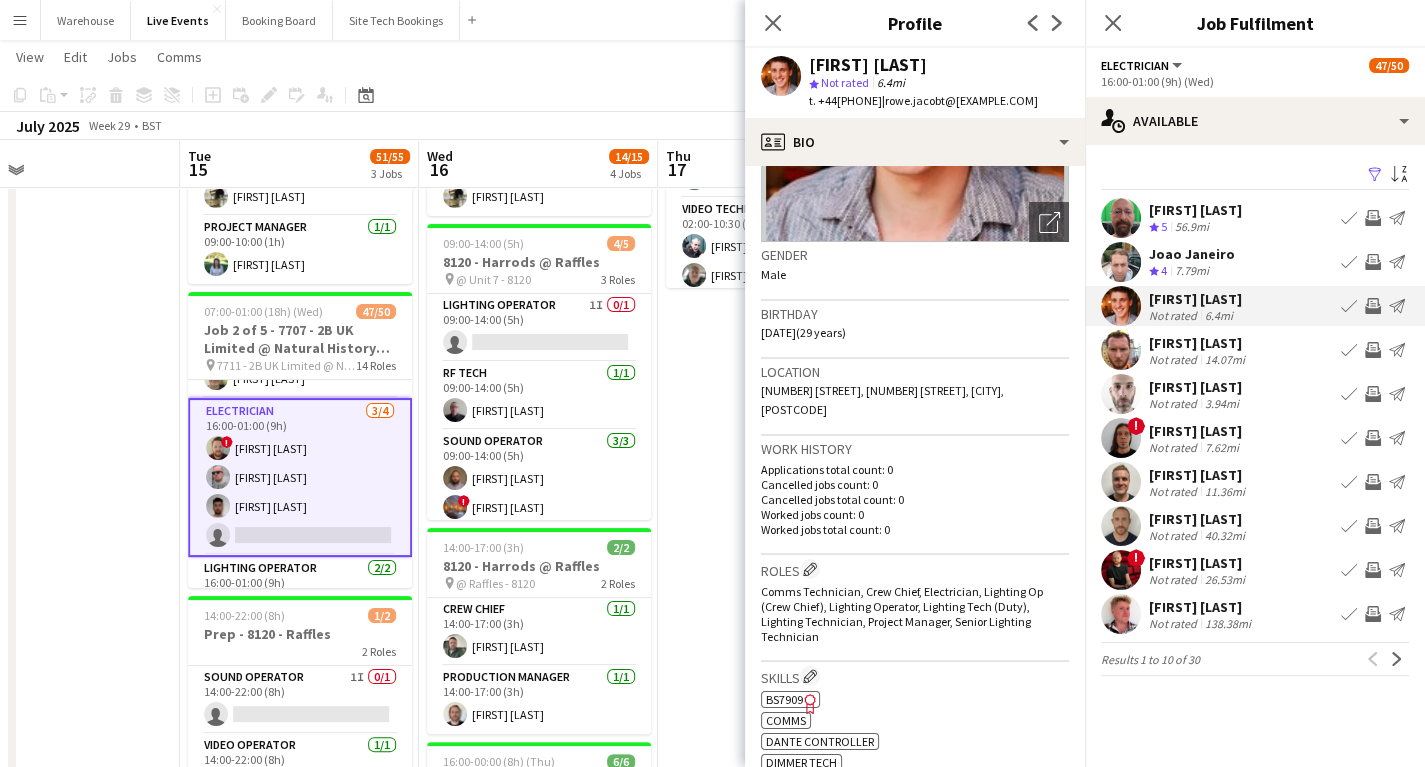 scroll, scrollTop: 320, scrollLeft: 0, axis: vertical 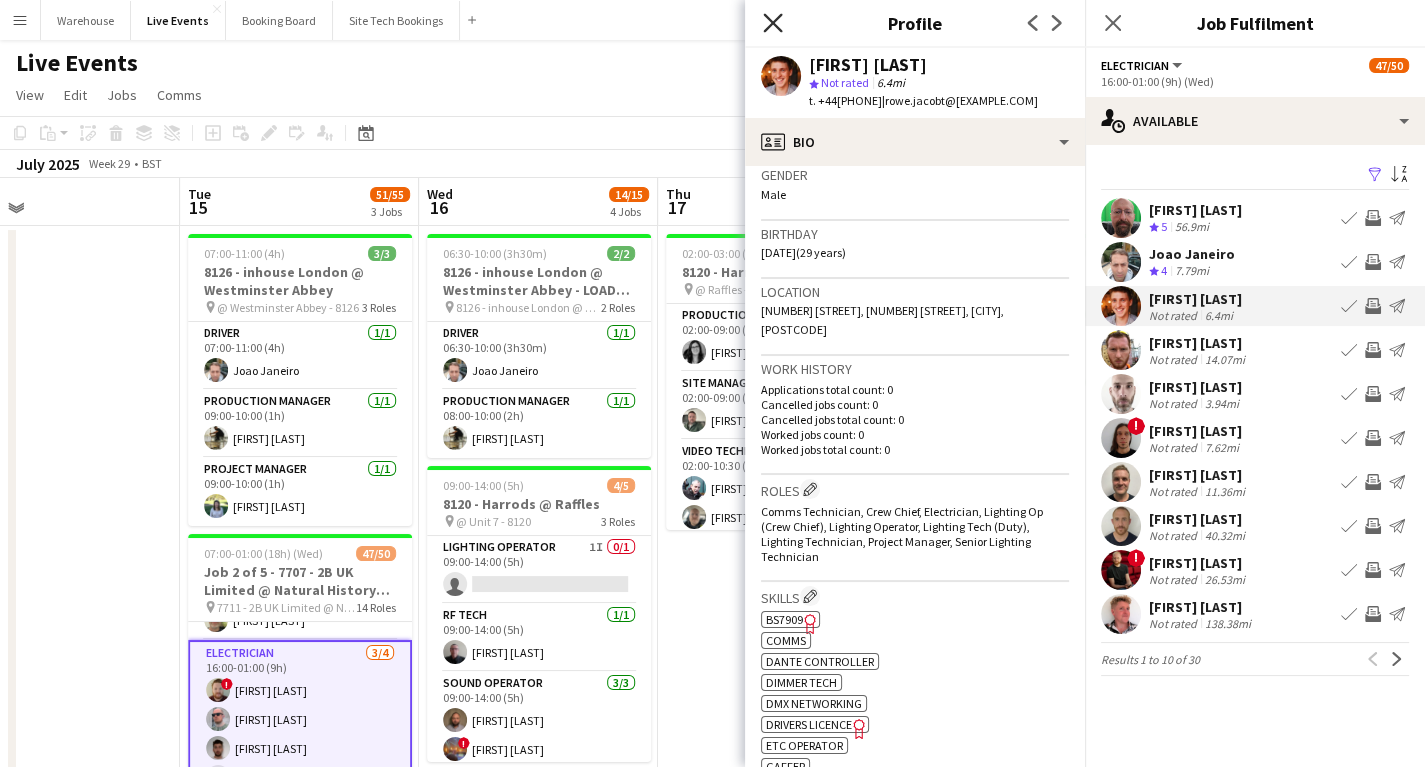 click on "Close pop-in" 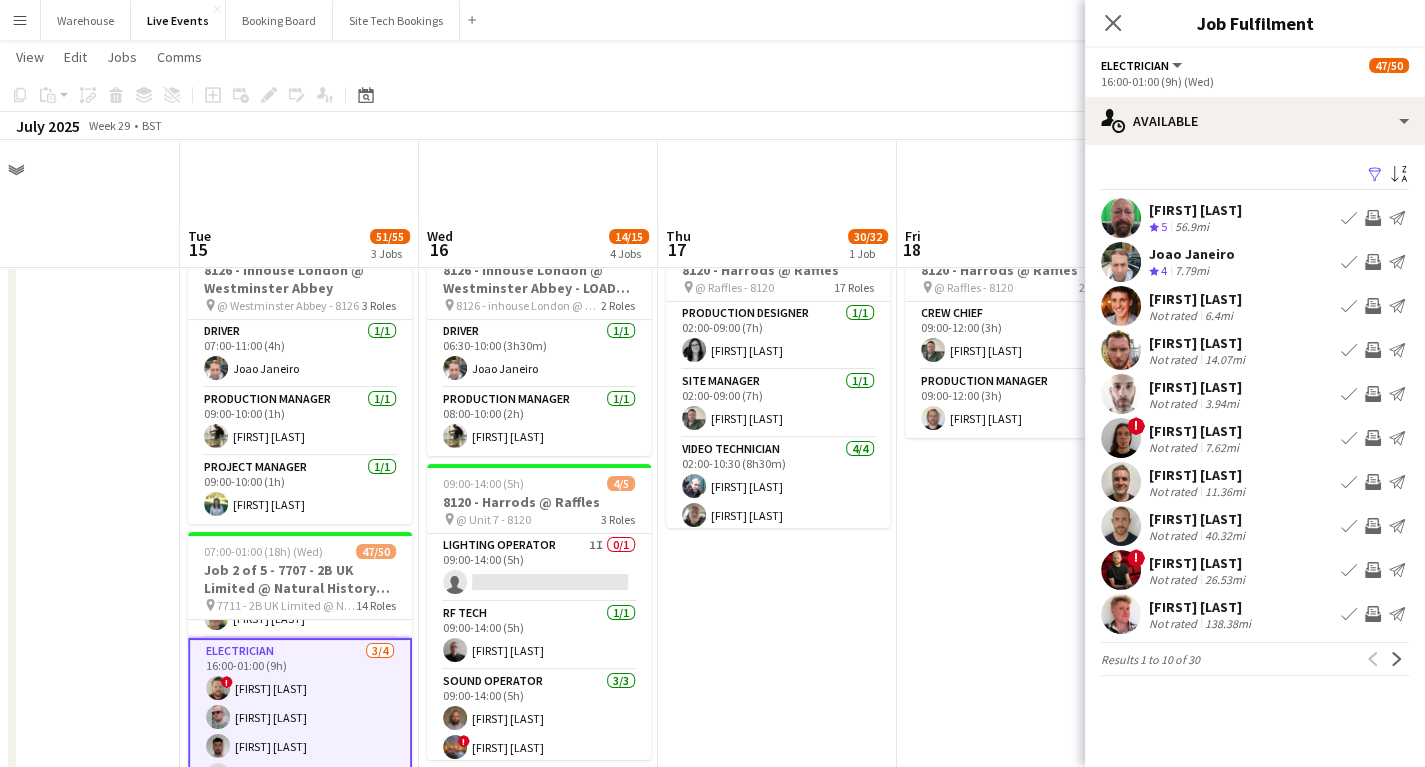 scroll, scrollTop: 320, scrollLeft: 0, axis: vertical 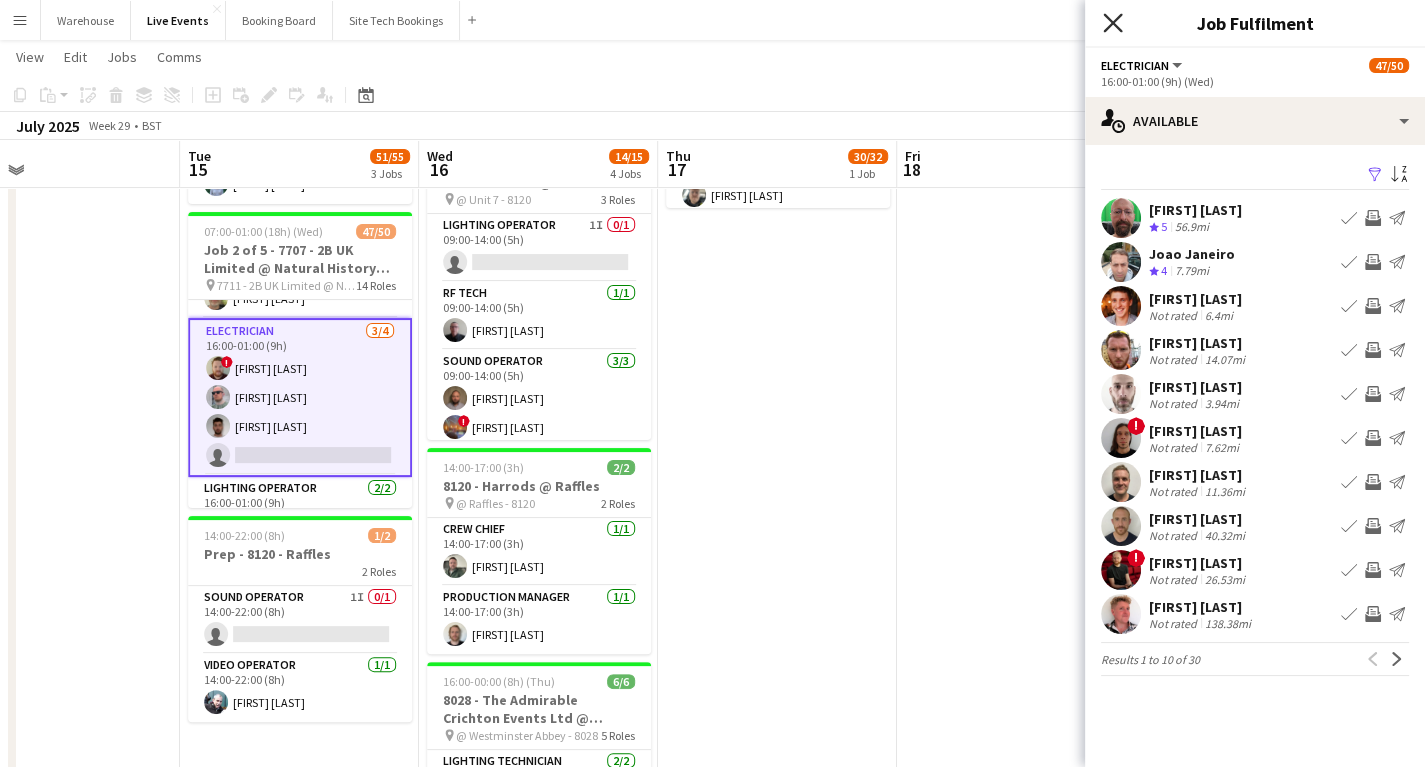 click on "Close pop-in" 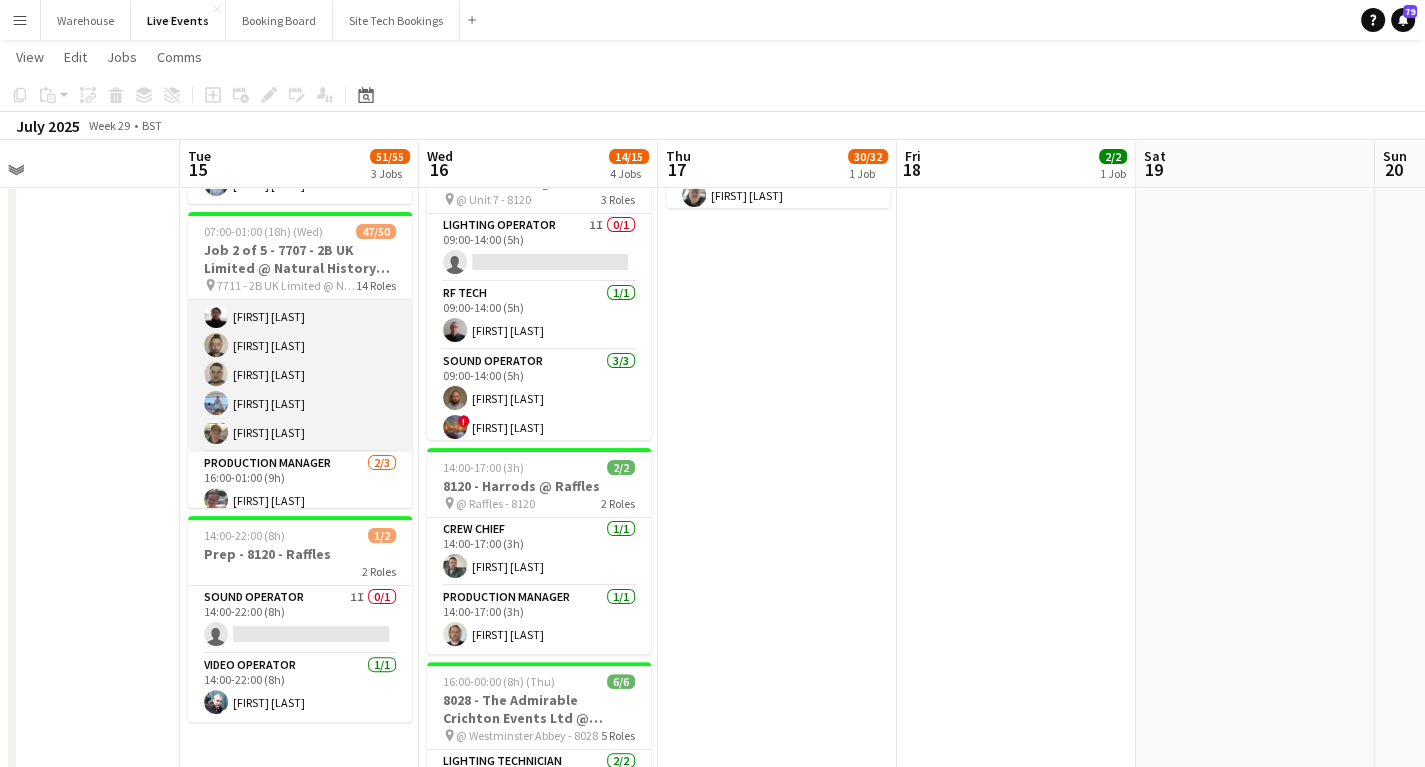 scroll, scrollTop: 988, scrollLeft: 0, axis: vertical 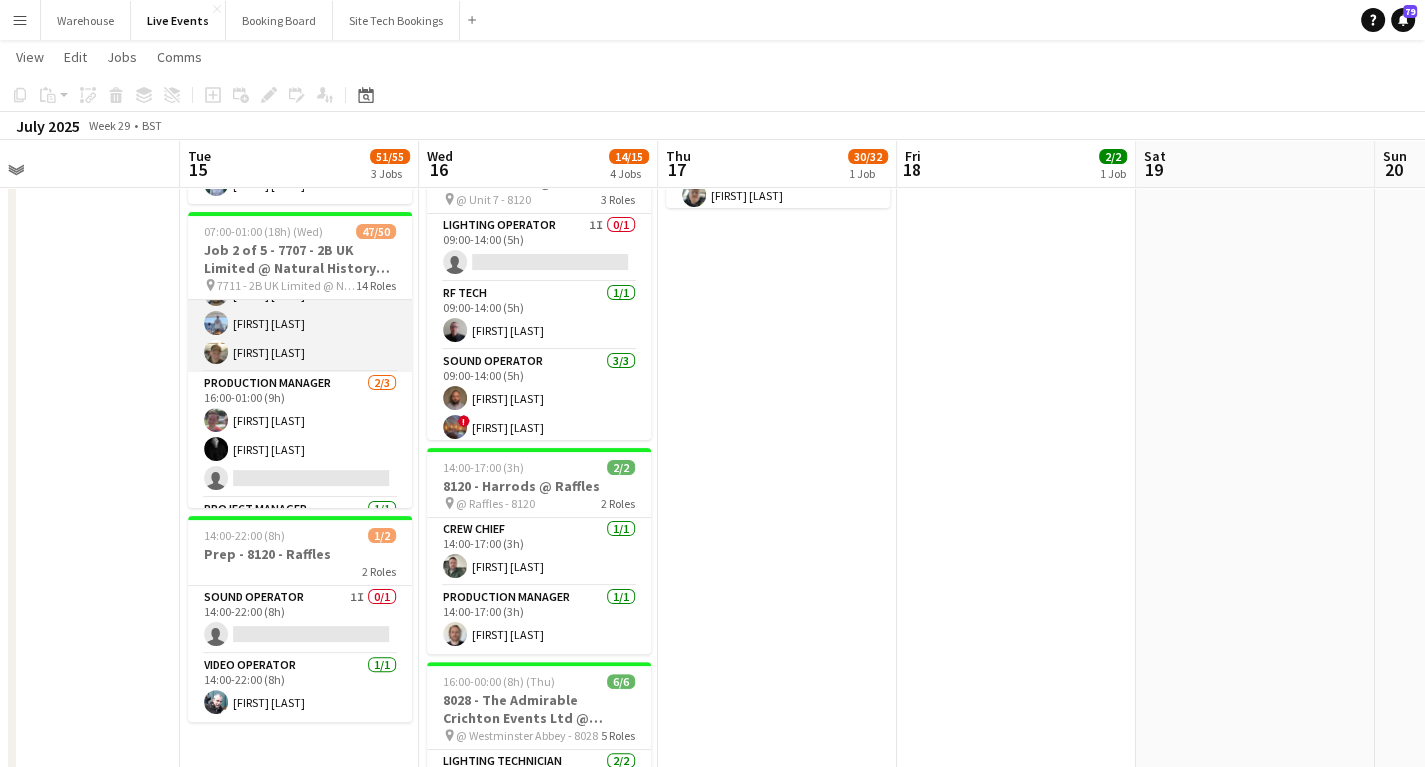 click at bounding box center (216, 352) 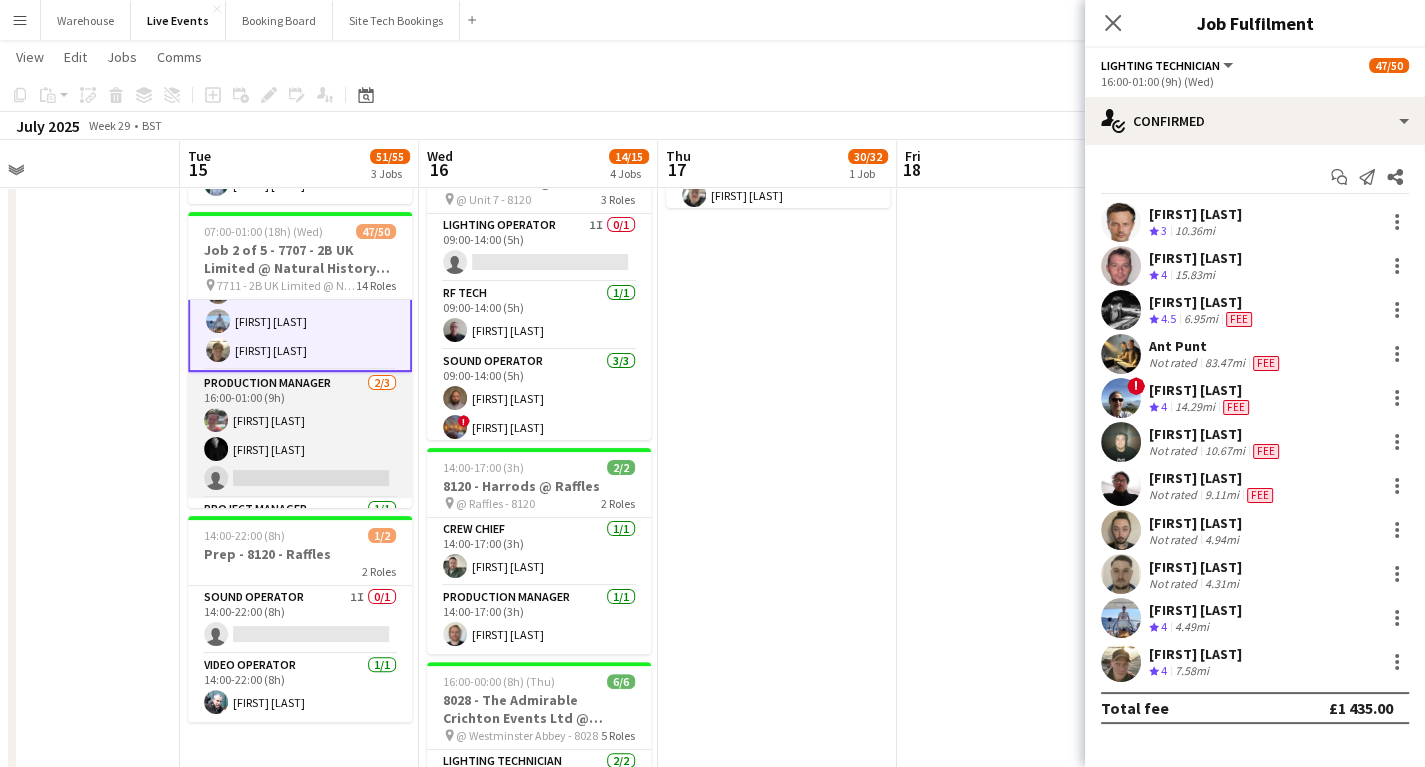 scroll, scrollTop: 986, scrollLeft: 0, axis: vertical 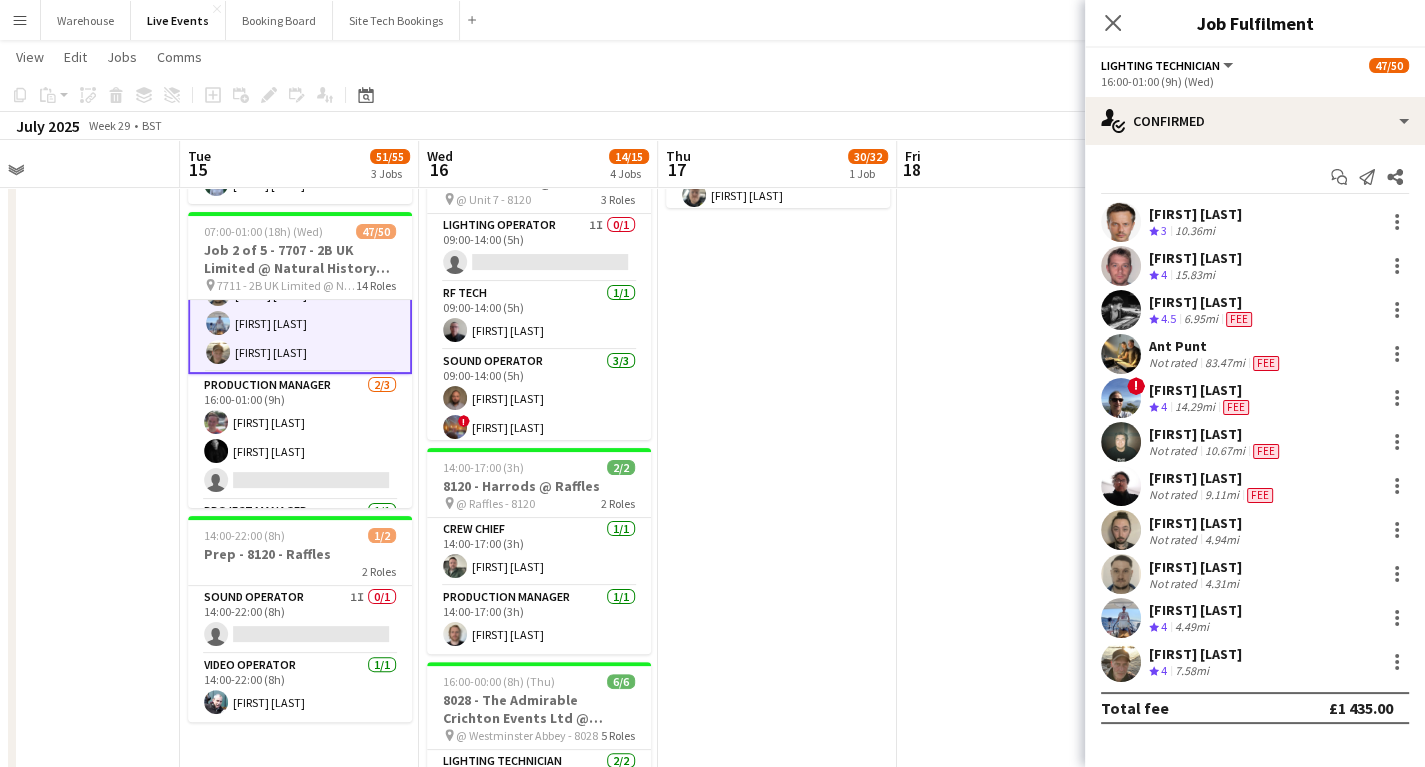 click at bounding box center [1121, 662] 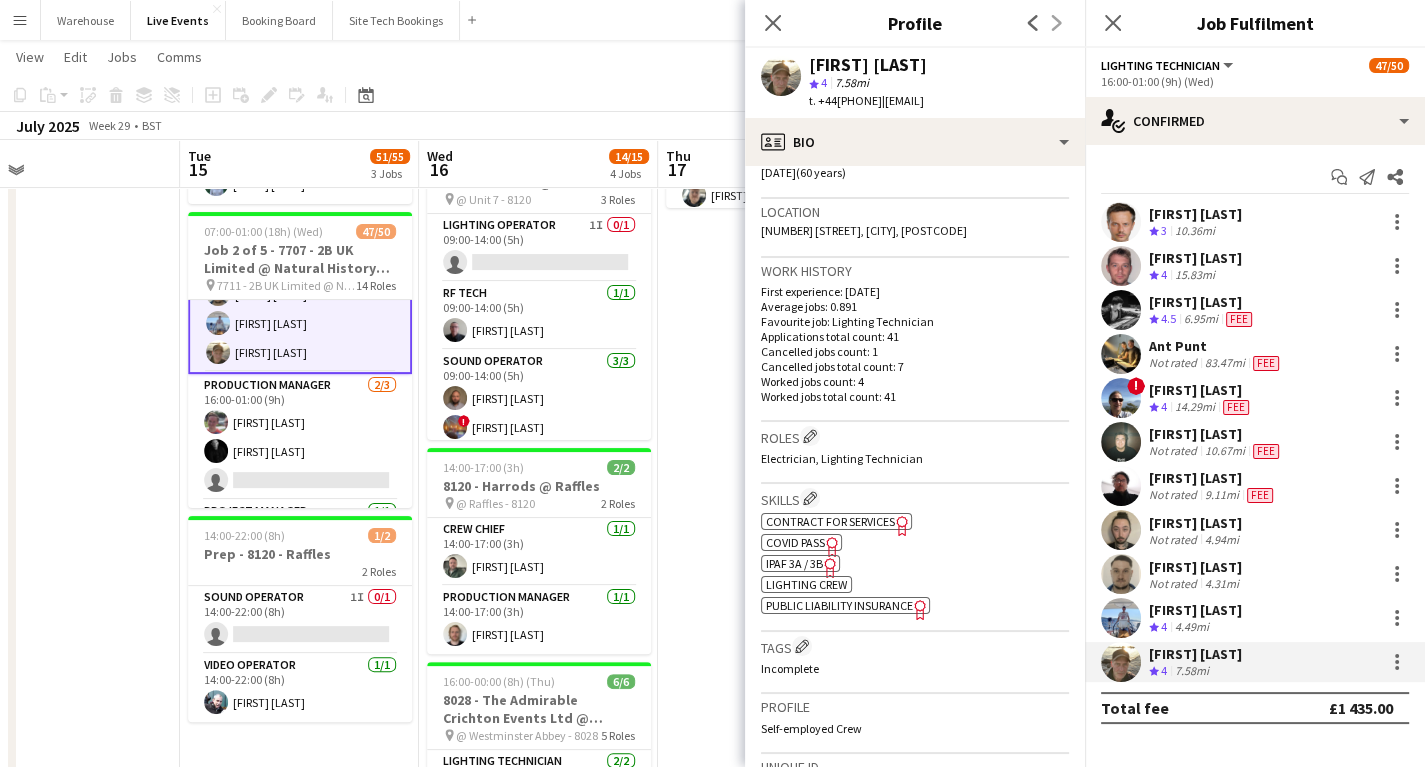 scroll, scrollTop: 480, scrollLeft: 0, axis: vertical 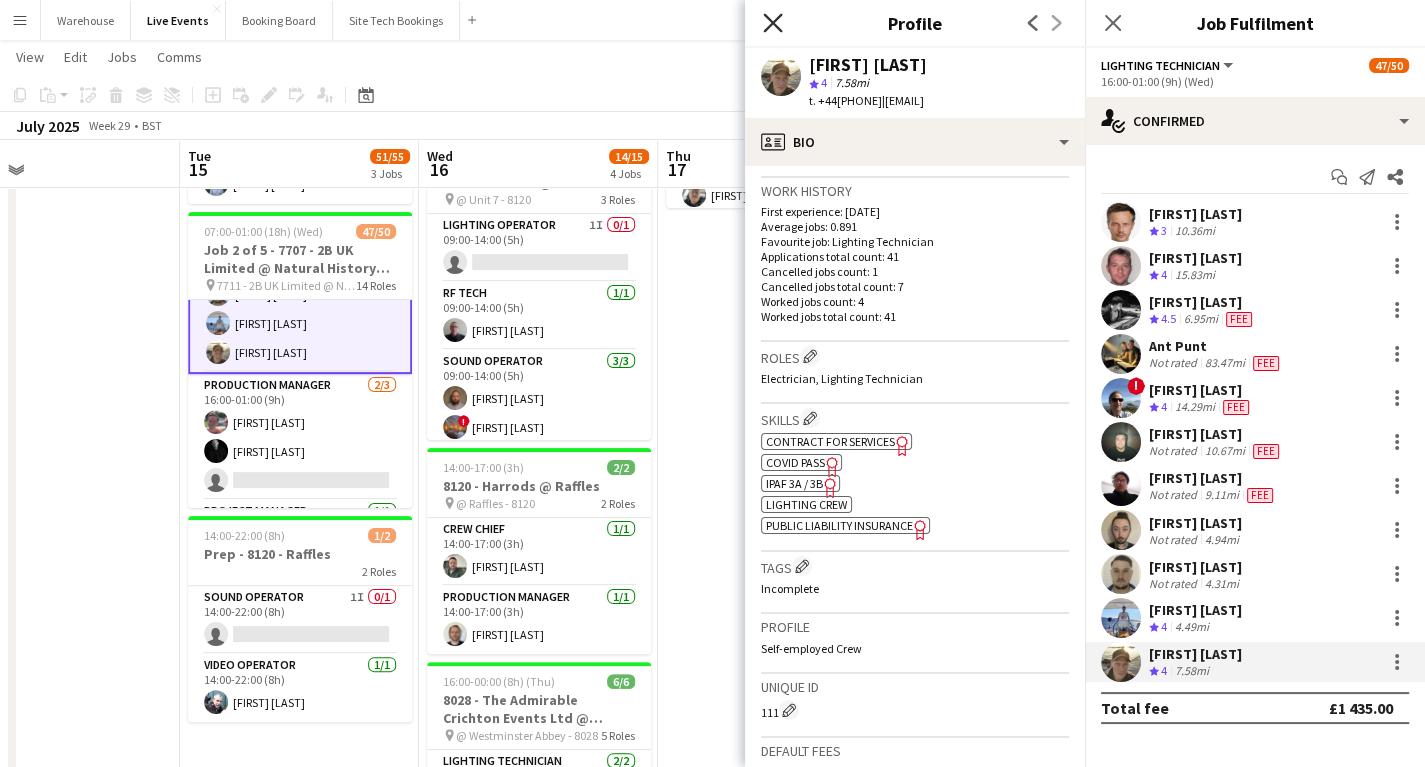 click on "Close pop-in" 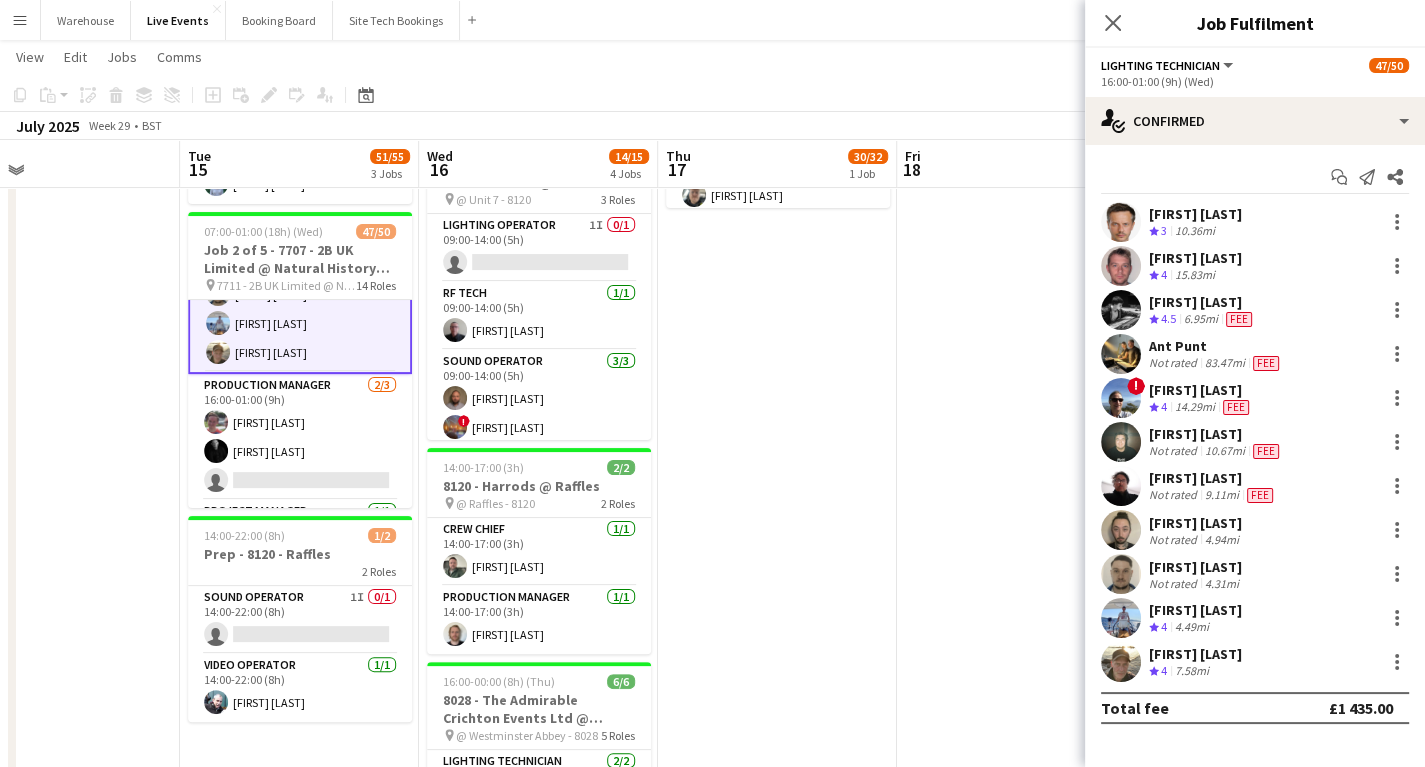 click at bounding box center [60, 839] 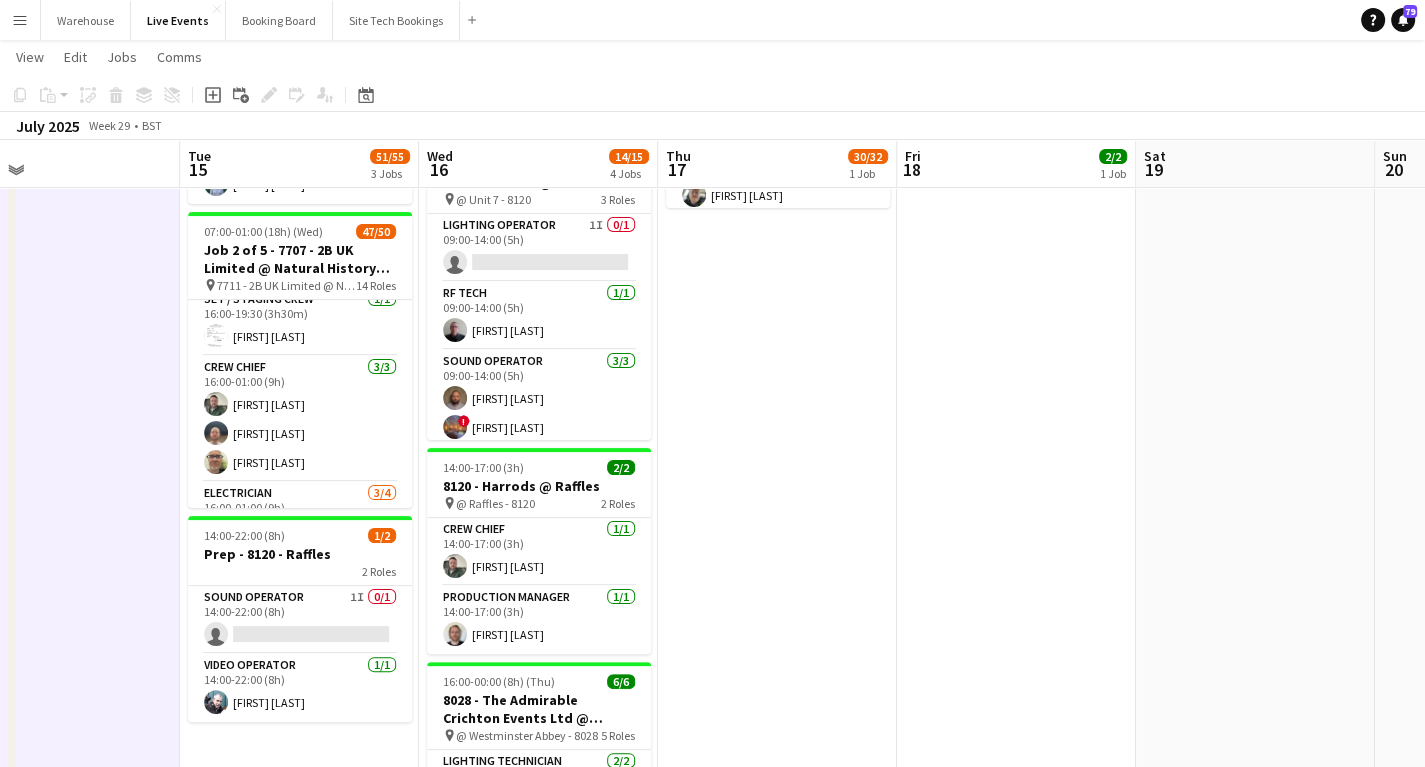 scroll, scrollTop: 0, scrollLeft: 0, axis: both 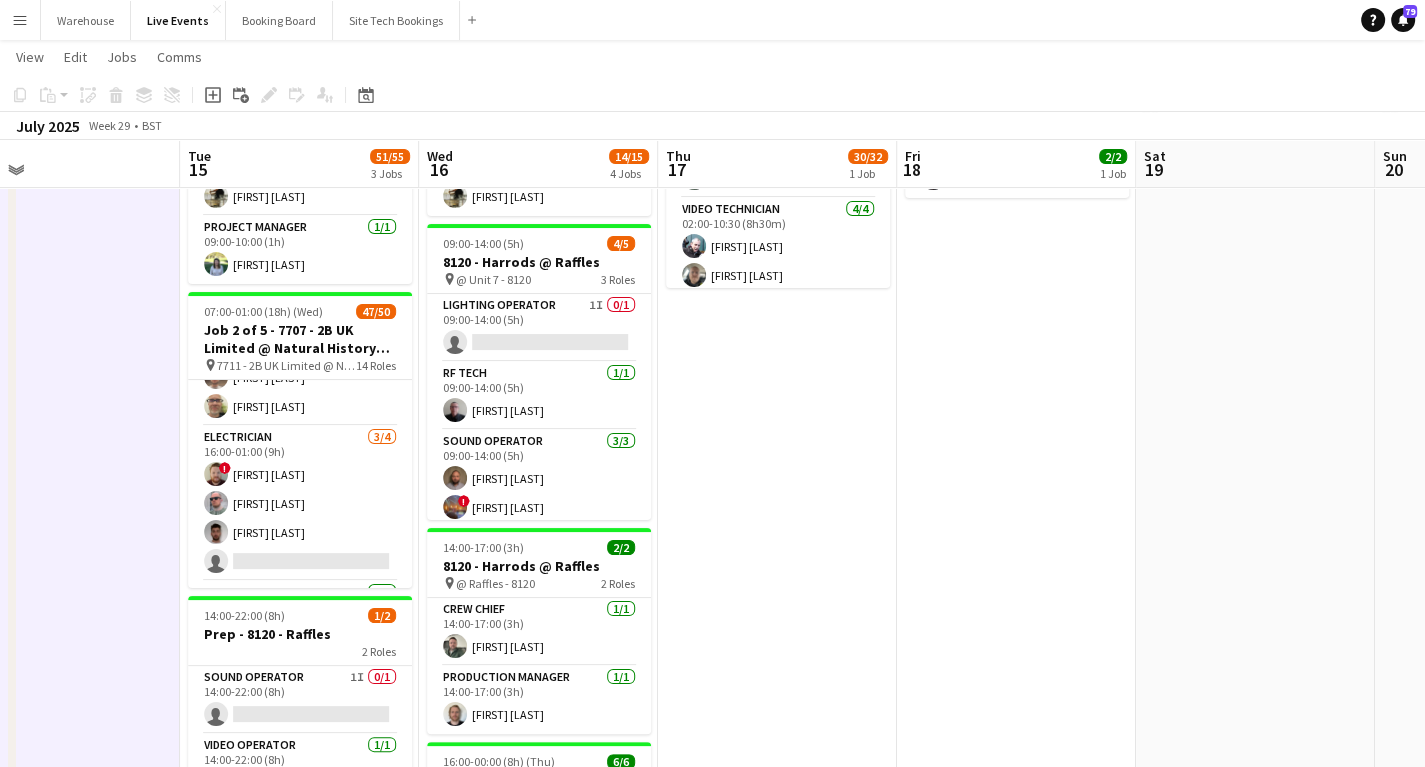 drag, startPoint x: 305, startPoint y: 561, endPoint x: 914, endPoint y: 273, distance: 673.66534 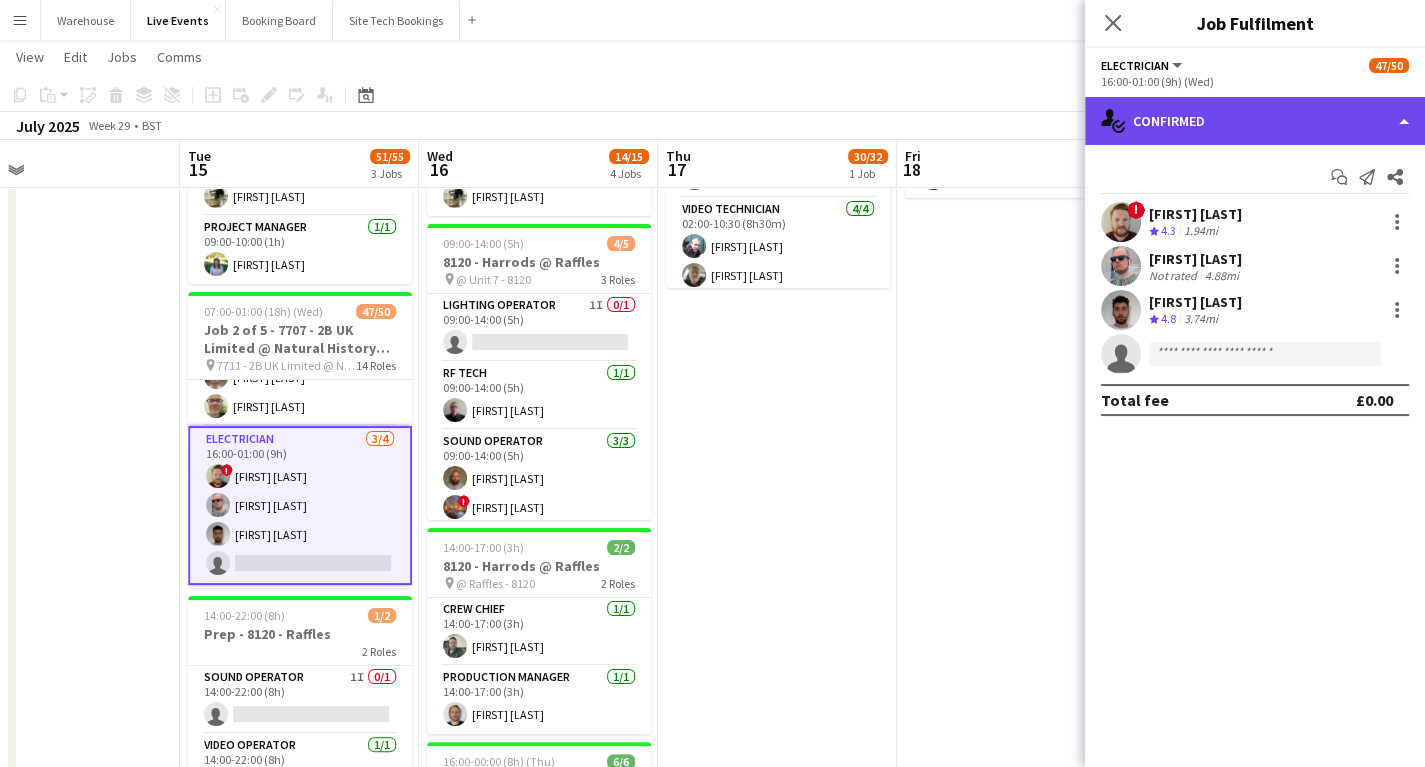 click on "single-neutral-actions-check-2
Confirmed" 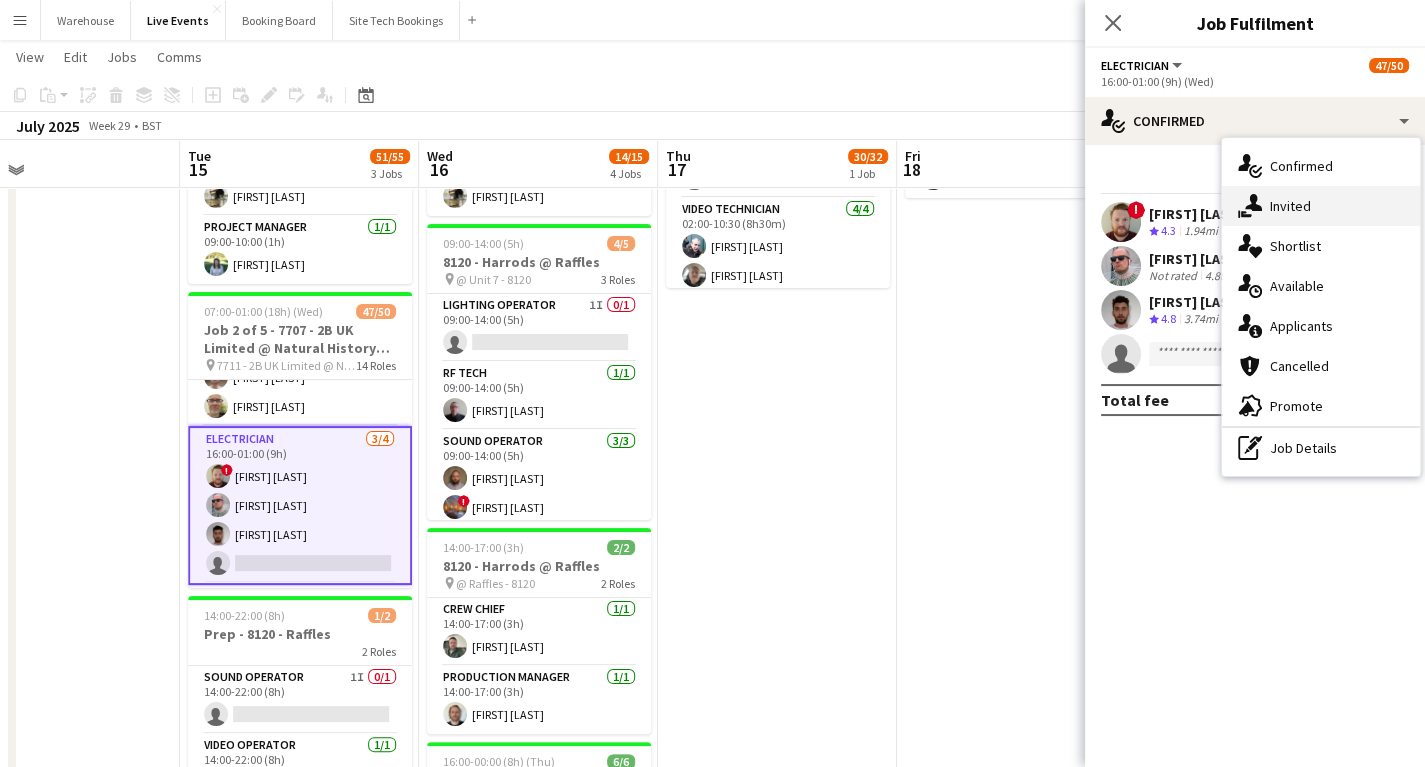 click on "single-neutral-actions-share-1
Invited" at bounding box center [1321, 206] 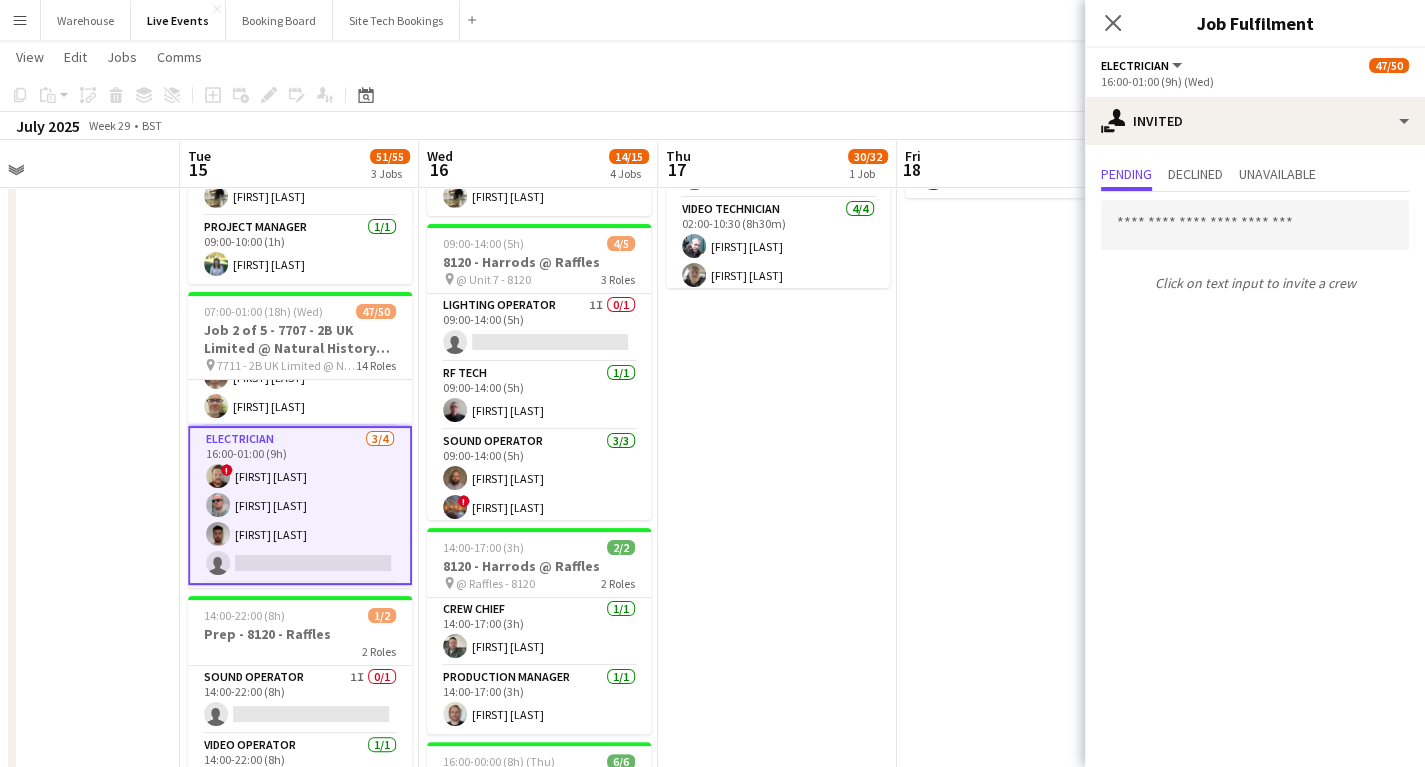 click on "Pending Declined Unavailable" at bounding box center [1255, 176] 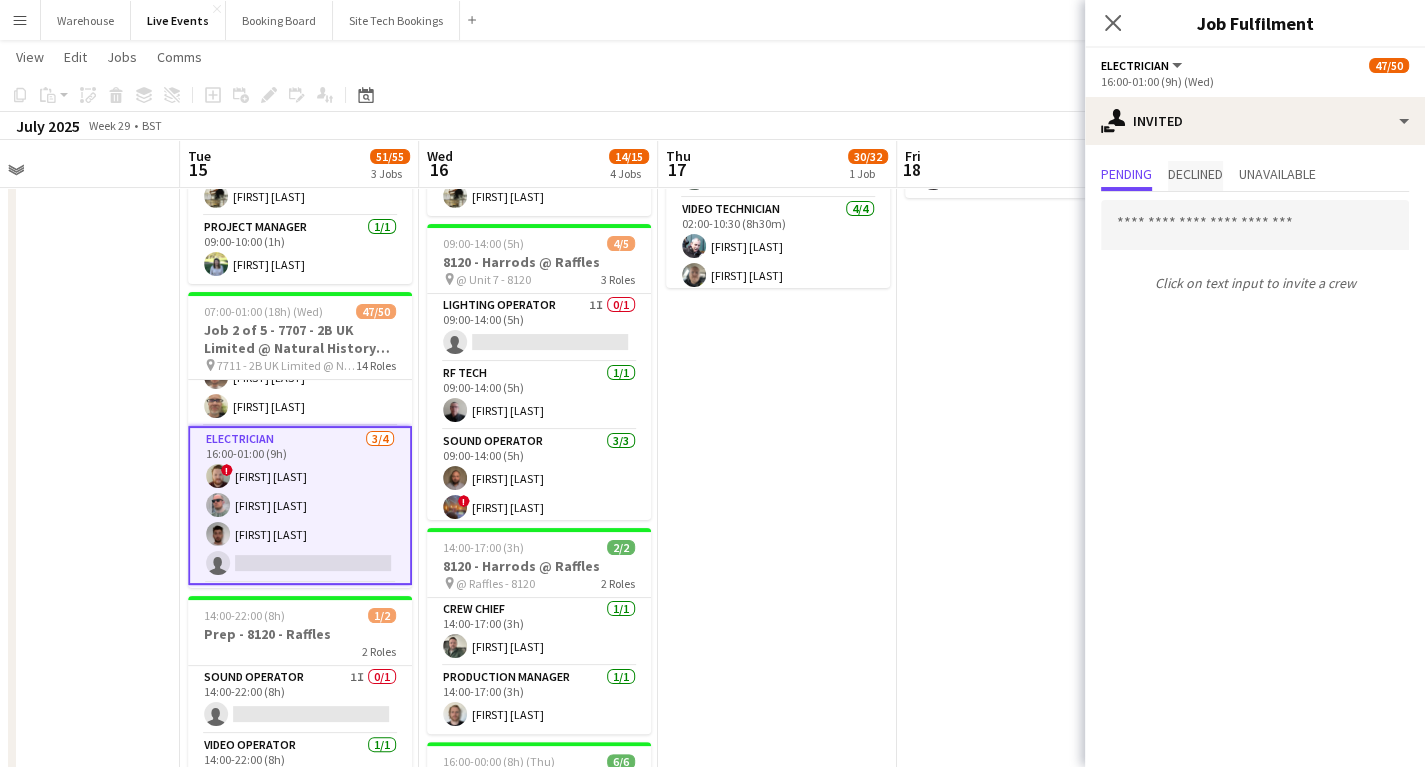 click on "Declined" at bounding box center [1195, 174] 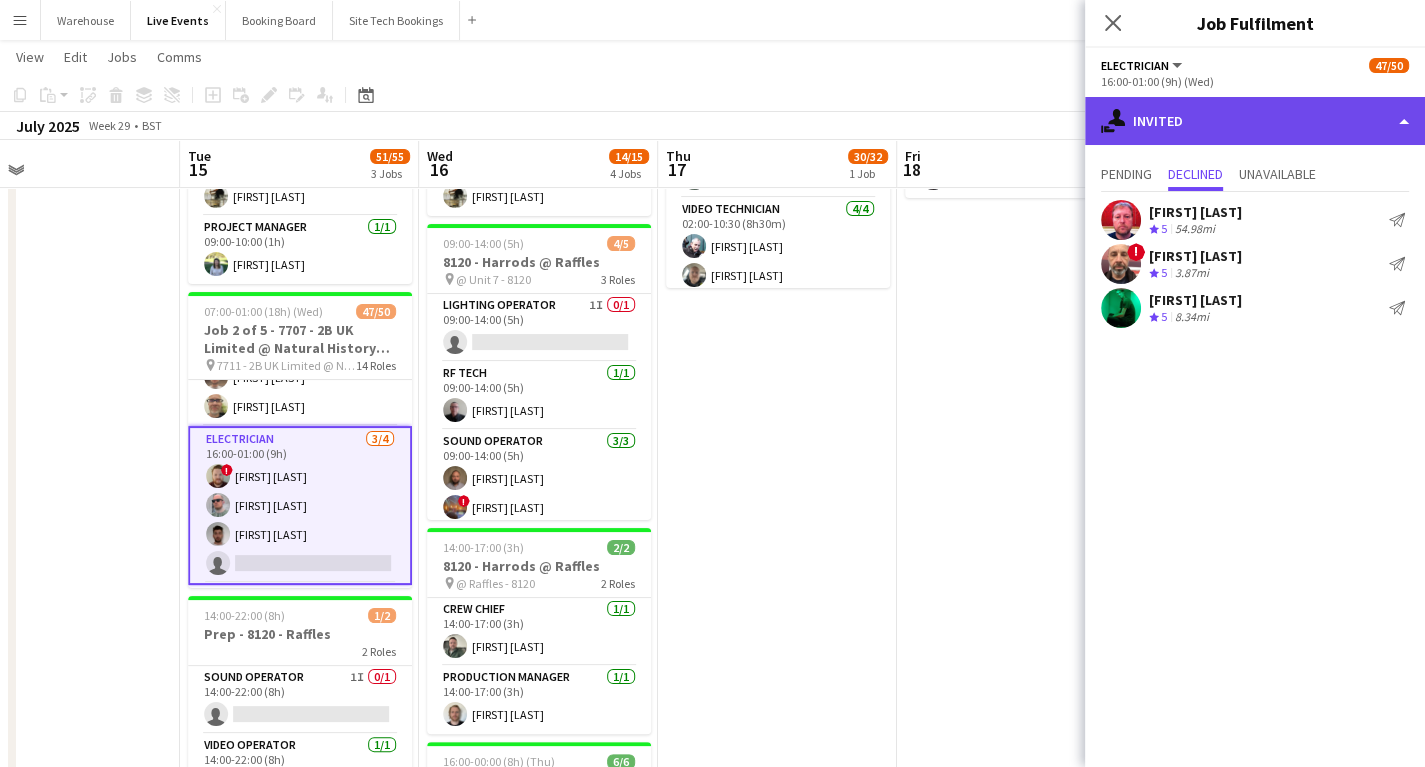 click on "single-neutral-actions-share-1
Invited" 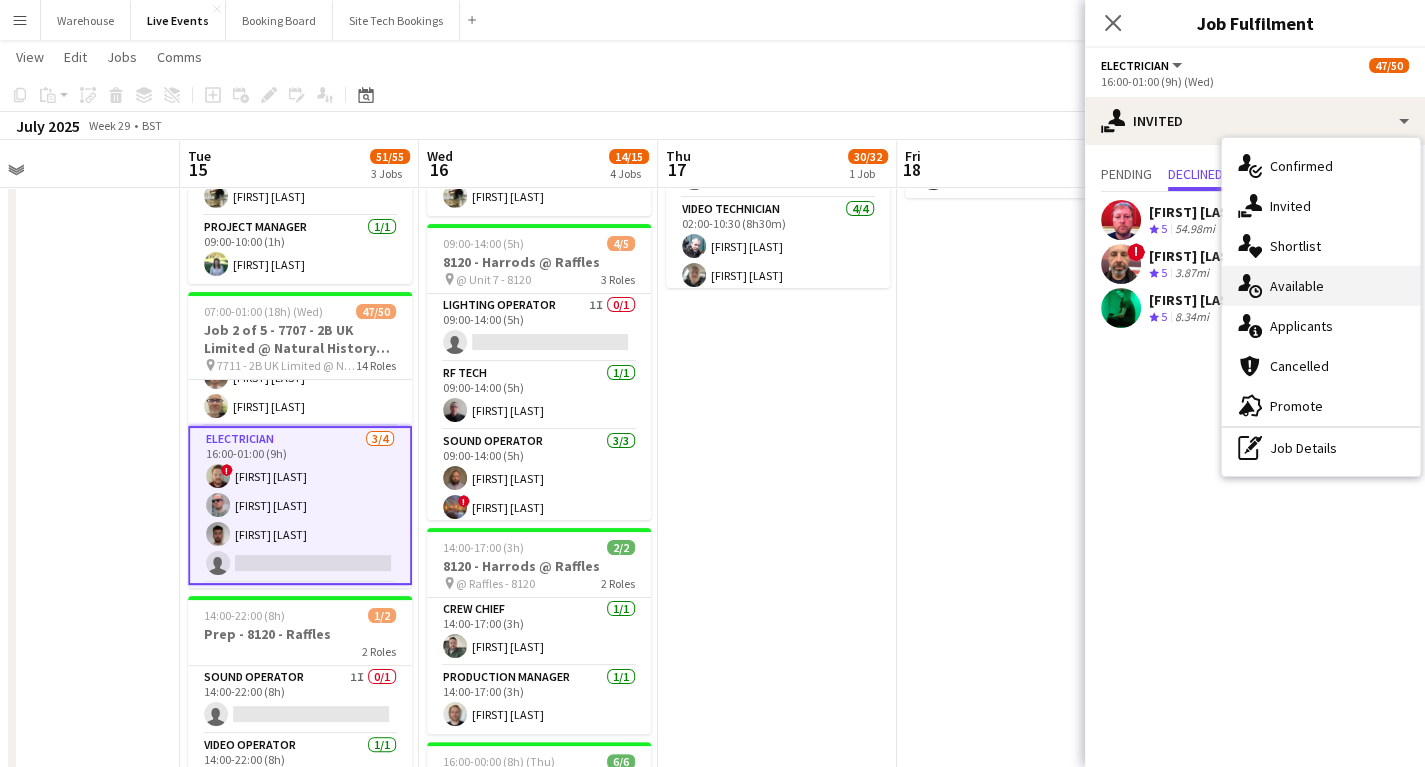 click on "single-neutral-actions-upload
Available" at bounding box center [1321, 286] 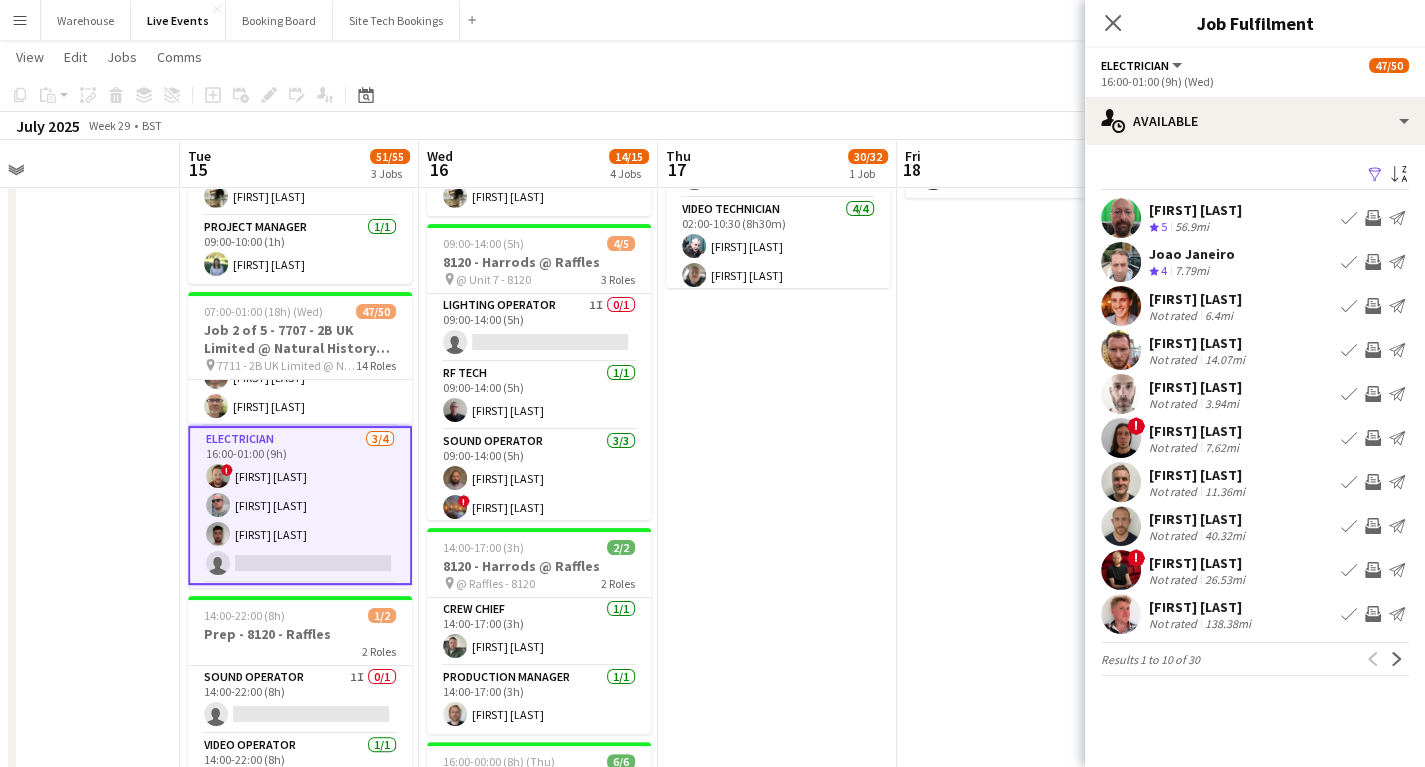click on "Close pop-in" 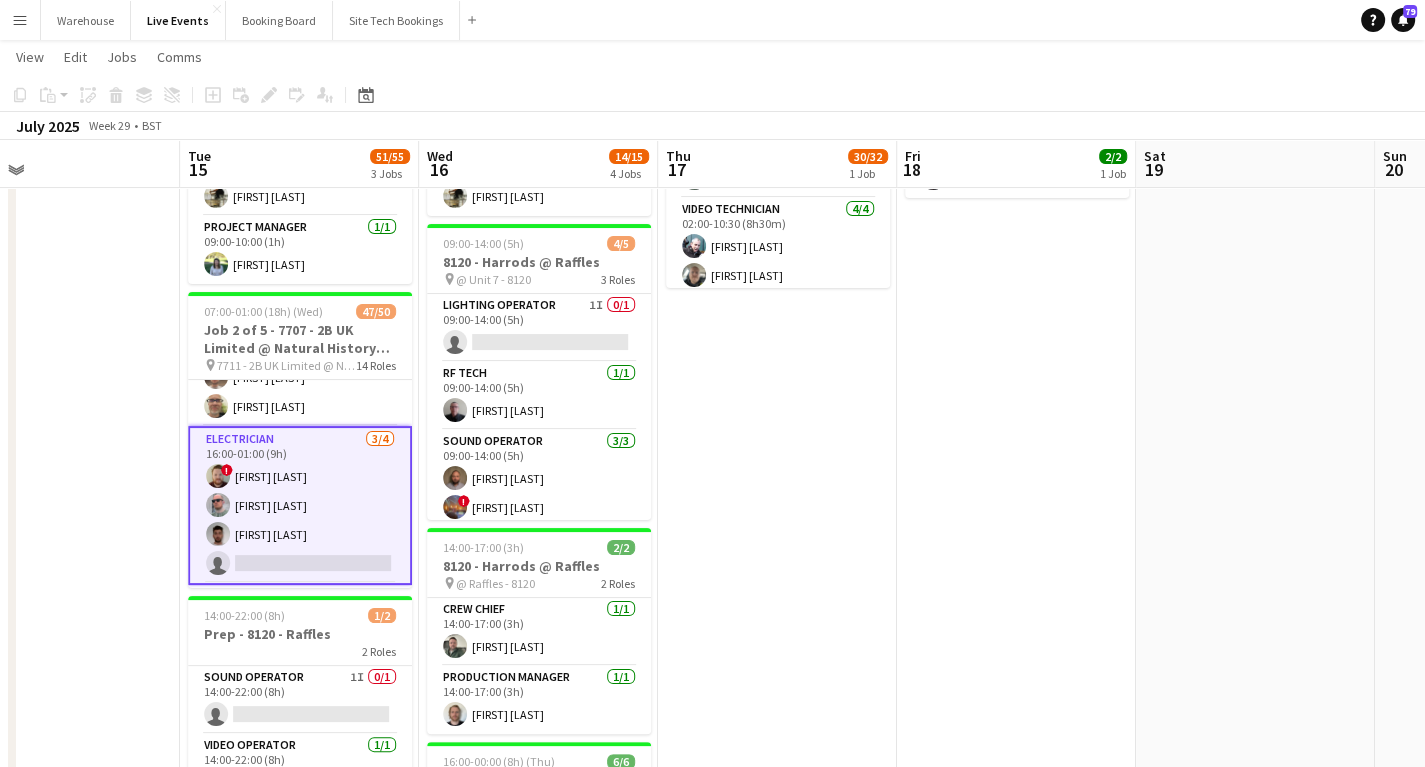 click on "02:00-03:00 (25h) ([DAY])   30/32   8120 - Harrods @ [LOCATION]
pin
@ [LOCATION] - 8120   17 Roles   Production Designer   1/1   02:00-09:00 (7h)
[FIRST] [LAST]  Site Manager   1/1   02:00-09:00 (7h)
[FIRST] [LAST]  Video Technician   4/4   02:00-10:30 (8h30m)
[FIRST] [LAST] [FIRST] [LAST] [FIRST] [LAST]  LED Tape Tech    1/1   07:00-03:00 (20h)
[FIRST] [LAST]  Lighting Operator   1/1   07:00-03:00 (20h)
[FIRST] [LAST]  Lighting Technician   5/5   07:00-03:00 (20h)
[FIRST] [LAST] [FIRST] [LAST] ! [FIRST] [LAST] [FIRST] [LAST]  Sound Technician   2/2   07:00-03:00 (20h)
[FIRST] [LAST] [FIRST] [LAST]  Project Manager   1/1   08:00-16:00 (8h)
[FIRST] [LAST]  Crew Chief   1/1   08:00-03:00 (19h)
[FIRST] [LAST]  Set / Staging Crew   2/2   08:00-03:00 (19h)
[FIRST] [LAST] ! [FIRST] [LAST]  Production Manager   1/1   09:00-03:00 (18h)
[FIRST] [LAST]  RF Tech   1/1   09:00-03:00 (18h)
[FIRST] [LAST]  Sound Operator   3/3   09:00-03:00 (18h)
[FIRST] [LAST] ! [FIRST] [LAST]  4I" at bounding box center (777, 919) 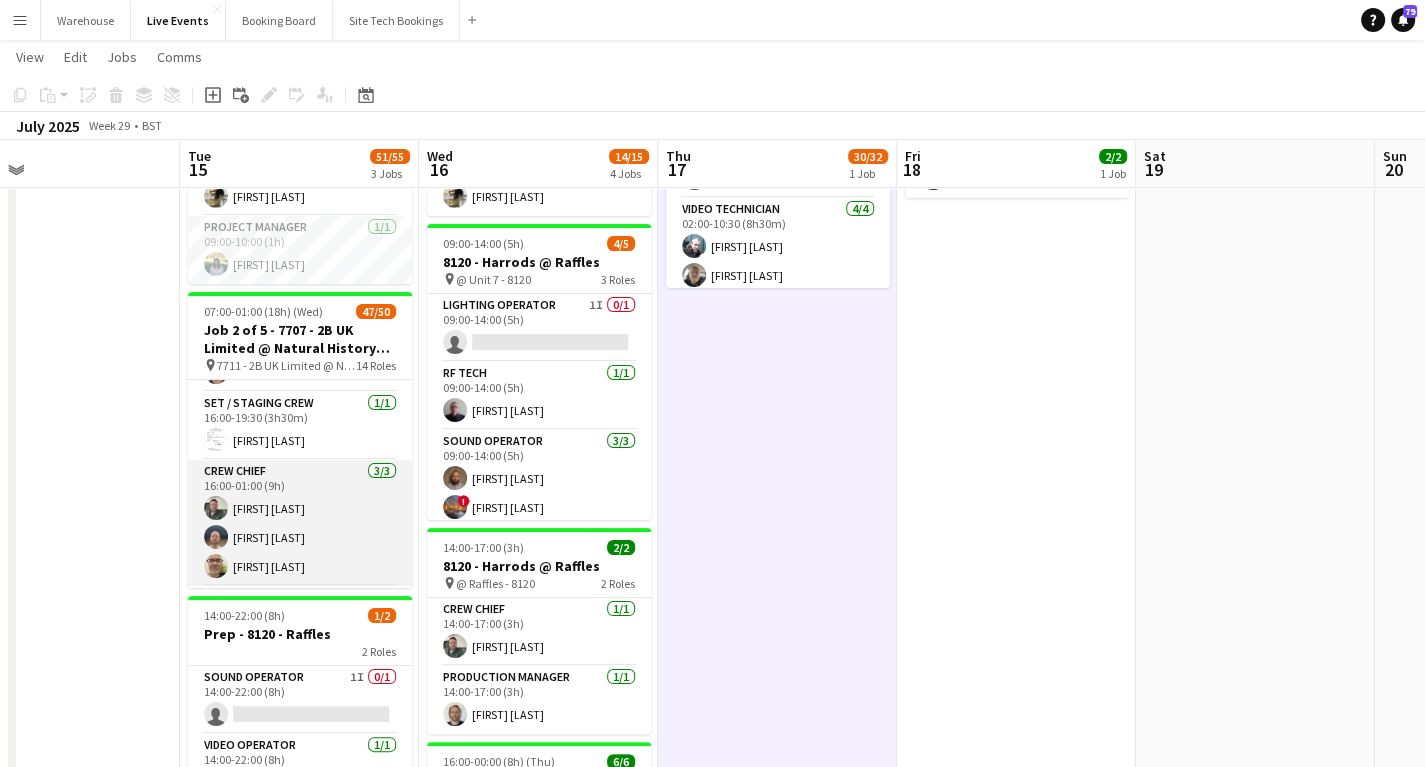 scroll, scrollTop: 400, scrollLeft: 0, axis: vertical 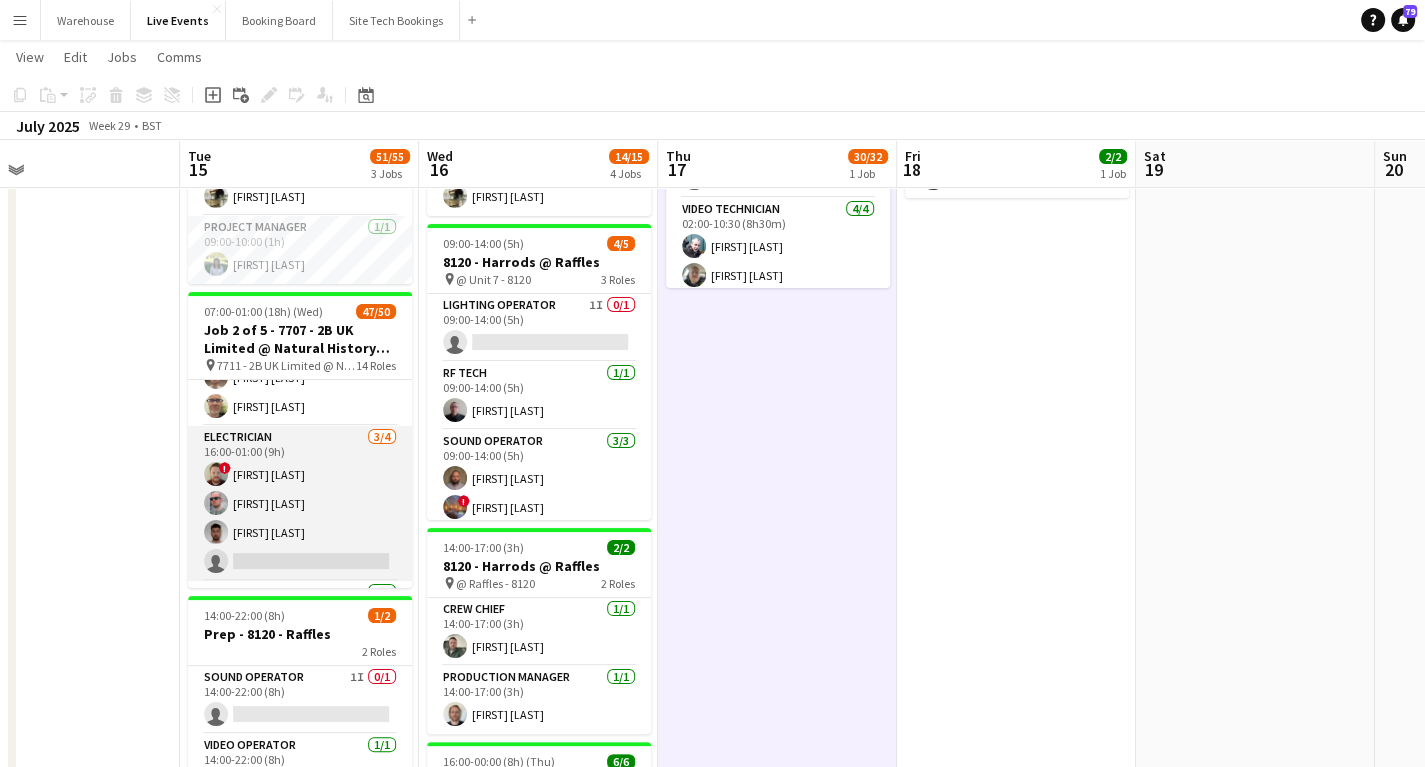 click on "Electrician   3/4   16:00-01:00 (9h)
! [FIRST] [LAST] [FIRST] [LAST] [FIRST] [LAST]
single-neutral-actions" at bounding box center [300, 503] 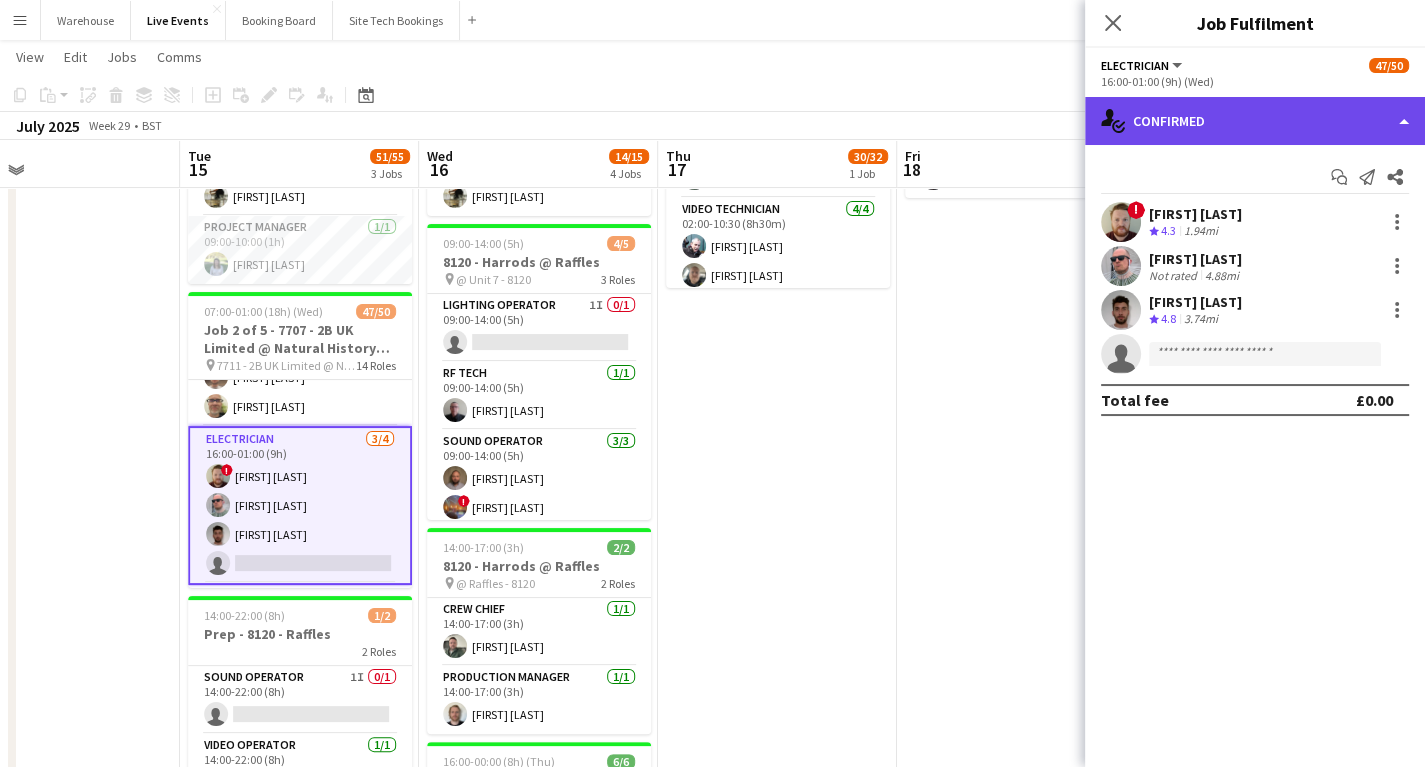 click on "single-neutral-actions-check-2
Confirmed" 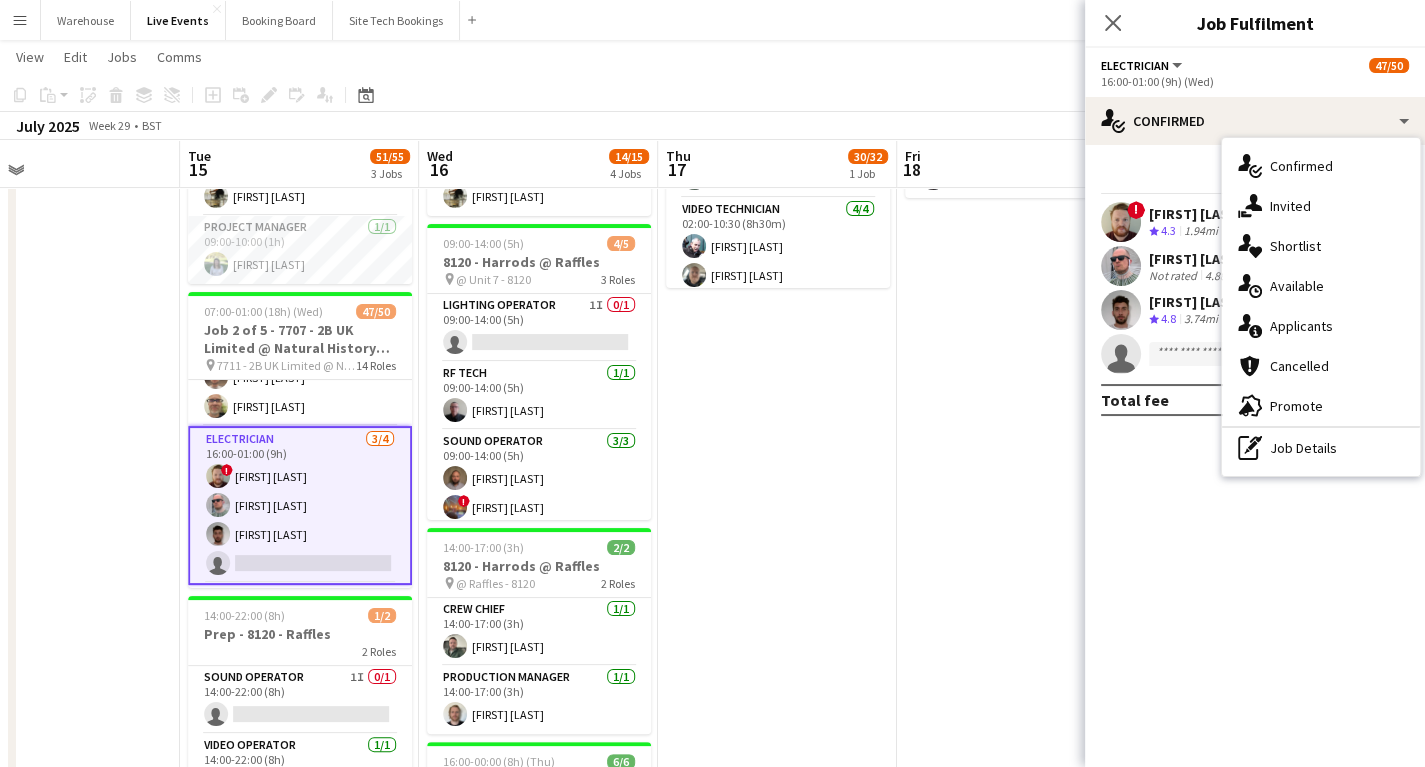 click on "single-neutral-actions-upload
Available" at bounding box center (1321, 286) 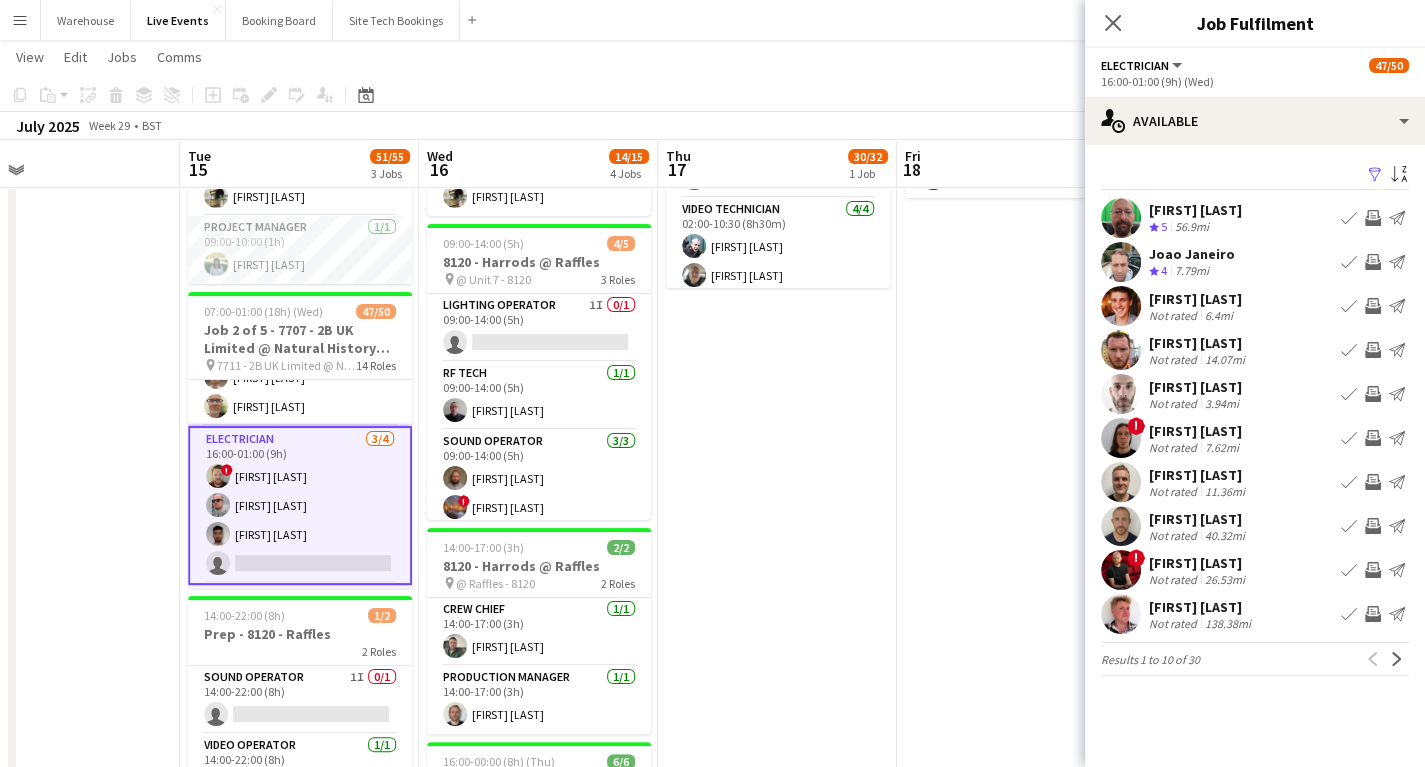 click on "Invite crew" at bounding box center [1373, 262] 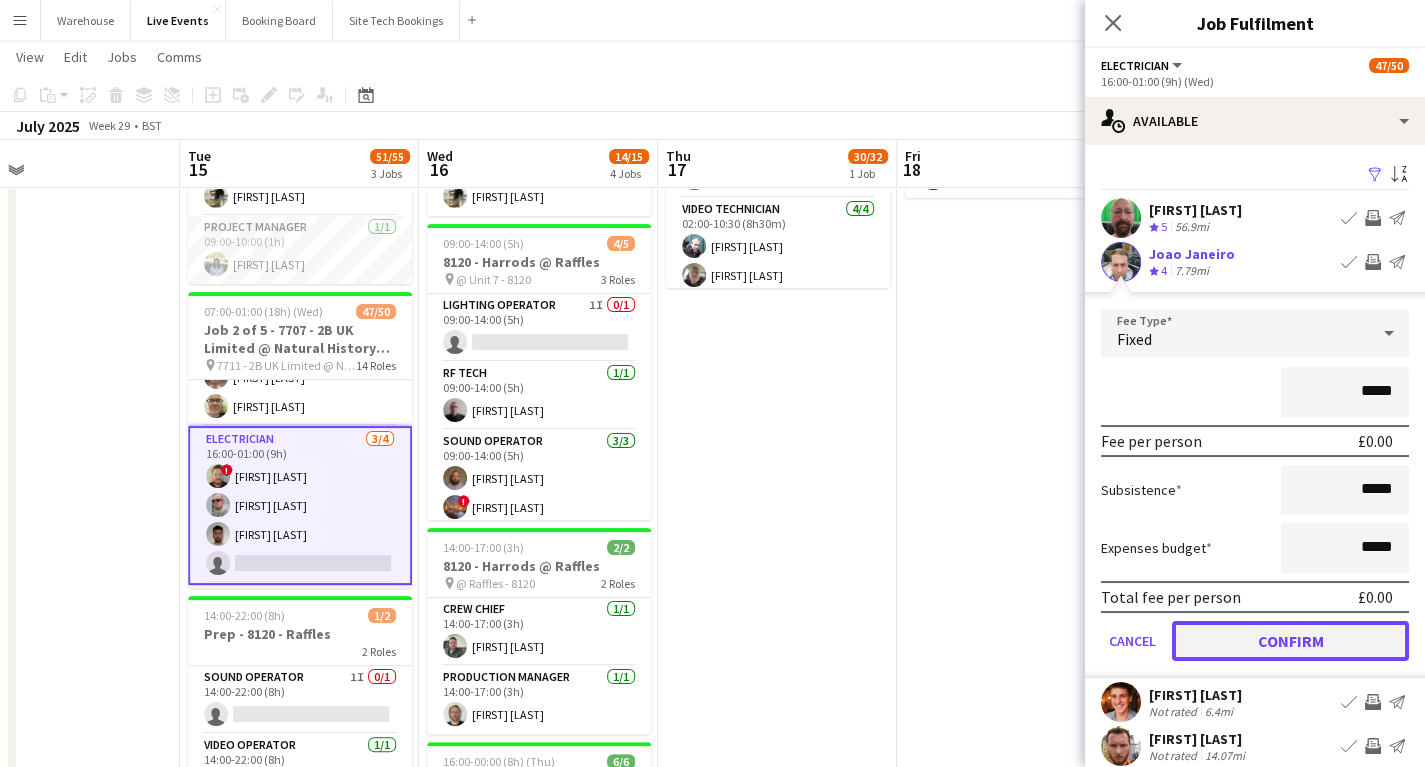 click on "Confirm" at bounding box center (1290, 641) 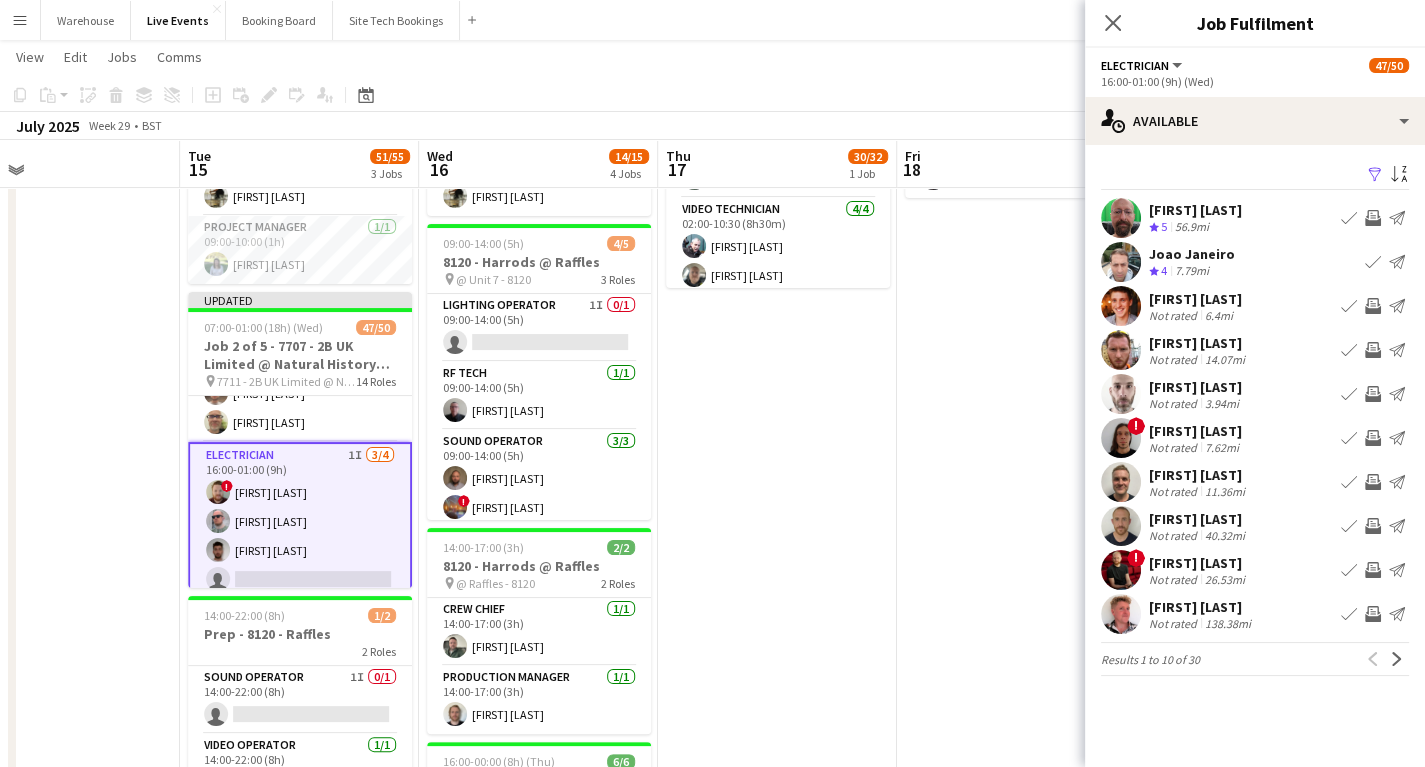 click on "Close pop-in" 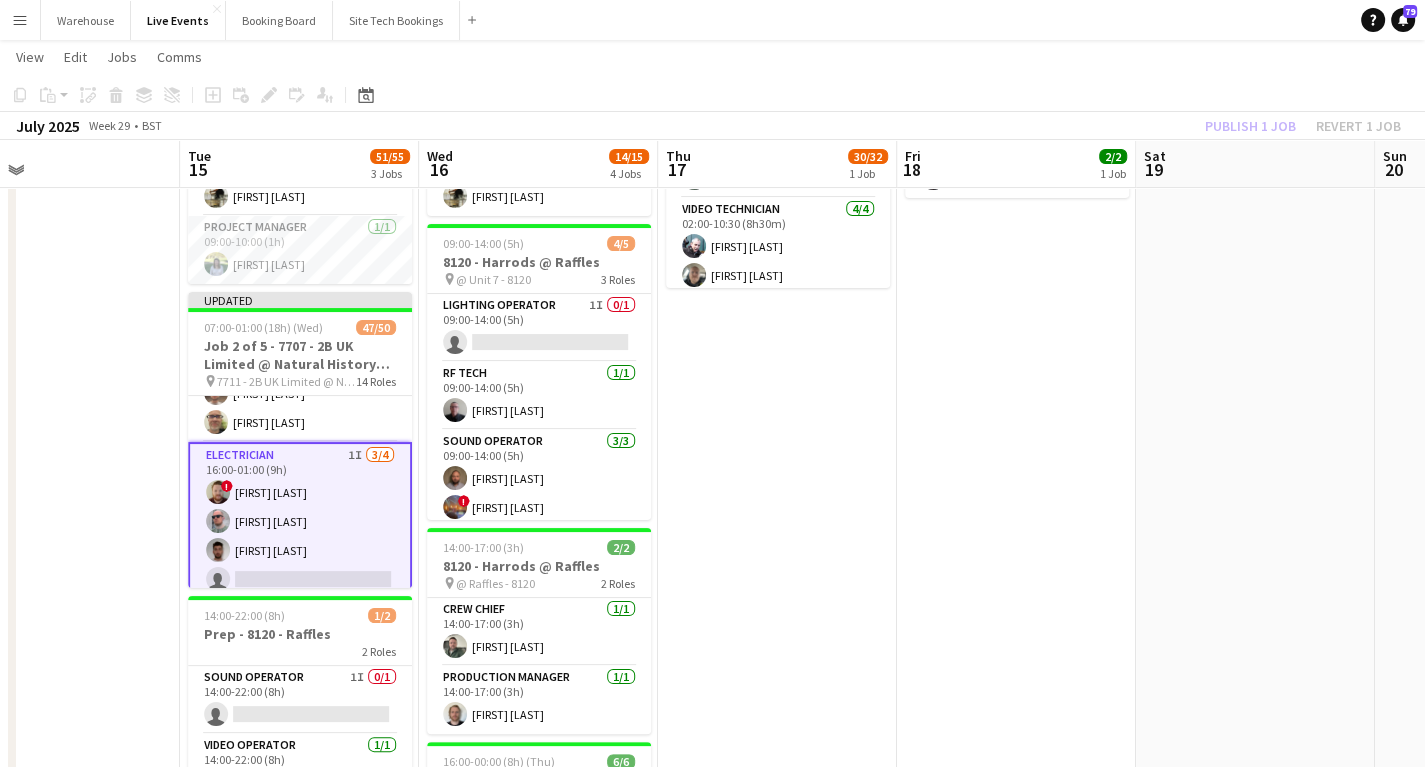 click at bounding box center [60, 919] 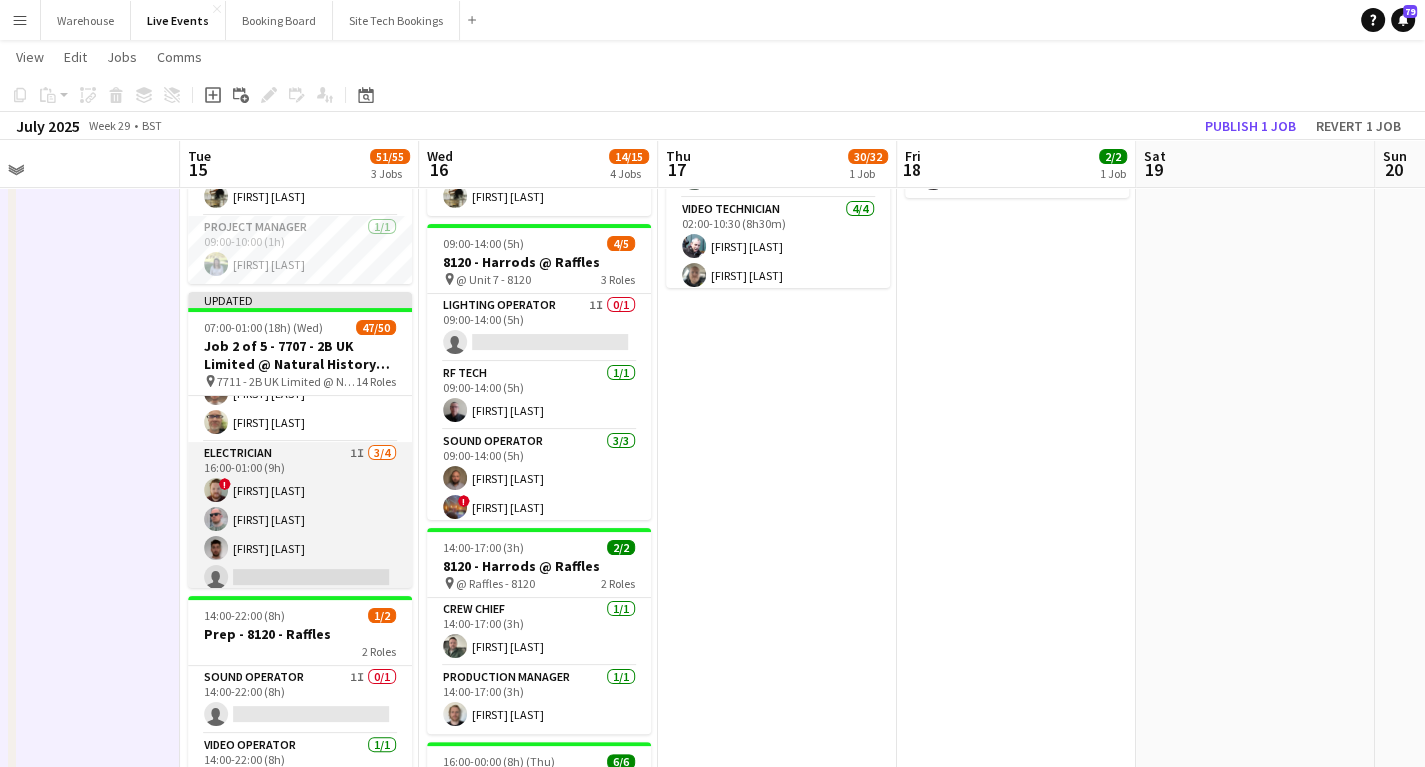 click on "Electrician   1I   3/4   16:00-01:00 (9h)
! [FIRST] [LAST] [FIRST] [LAST] [FIRST] [LAST]
single-neutral-actions" at bounding box center (300, 519) 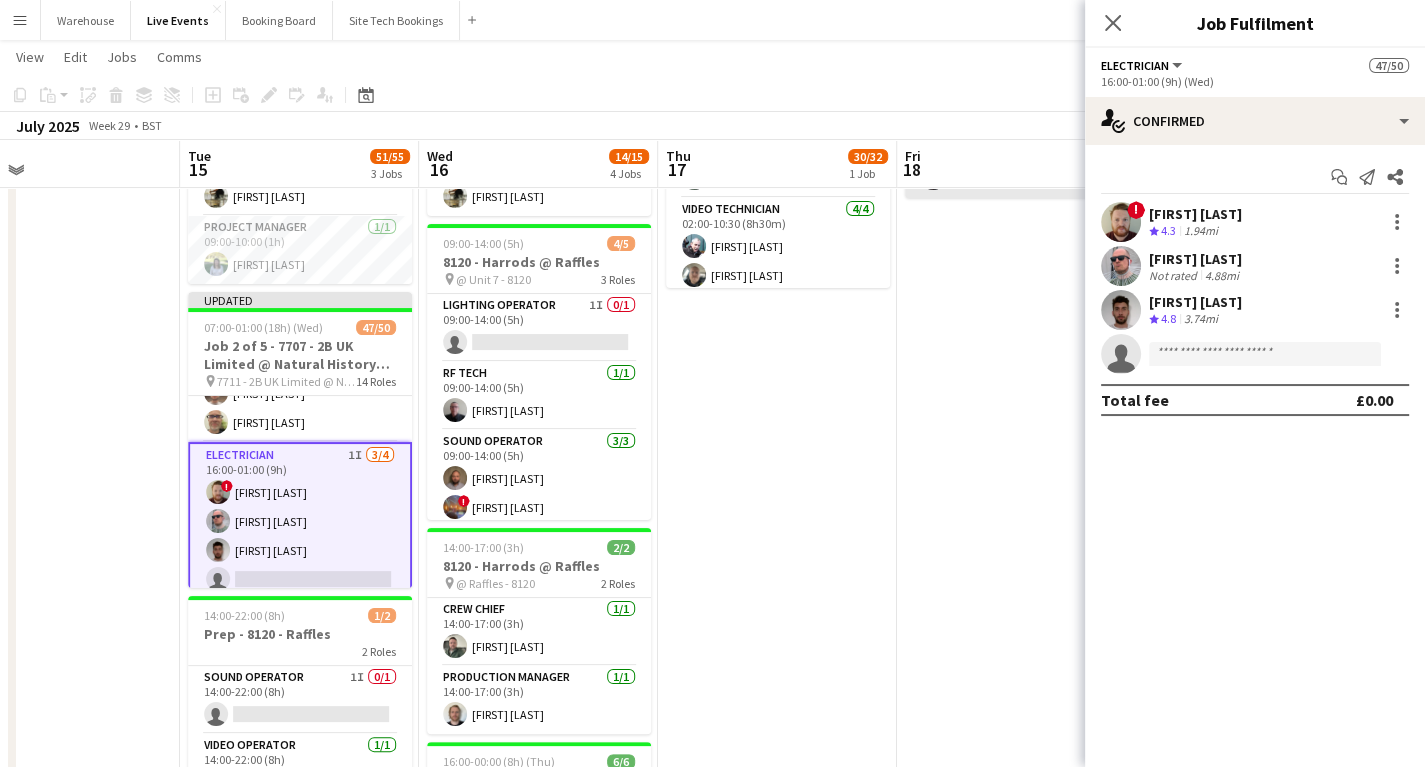 drag, startPoint x: 960, startPoint y: 466, endPoint x: 1069, endPoint y: 195, distance: 292.0993 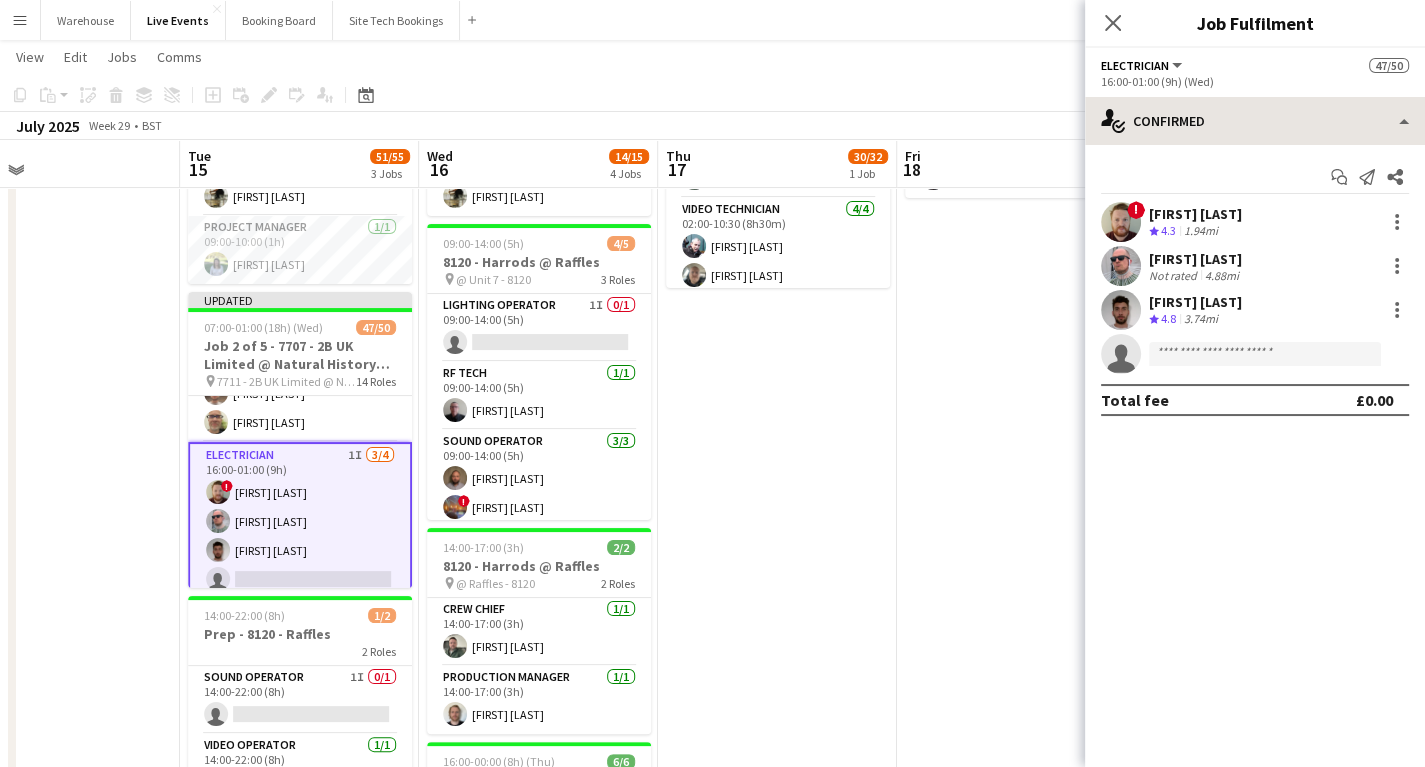 scroll, scrollTop: 0, scrollLeft: 765, axis: horizontal 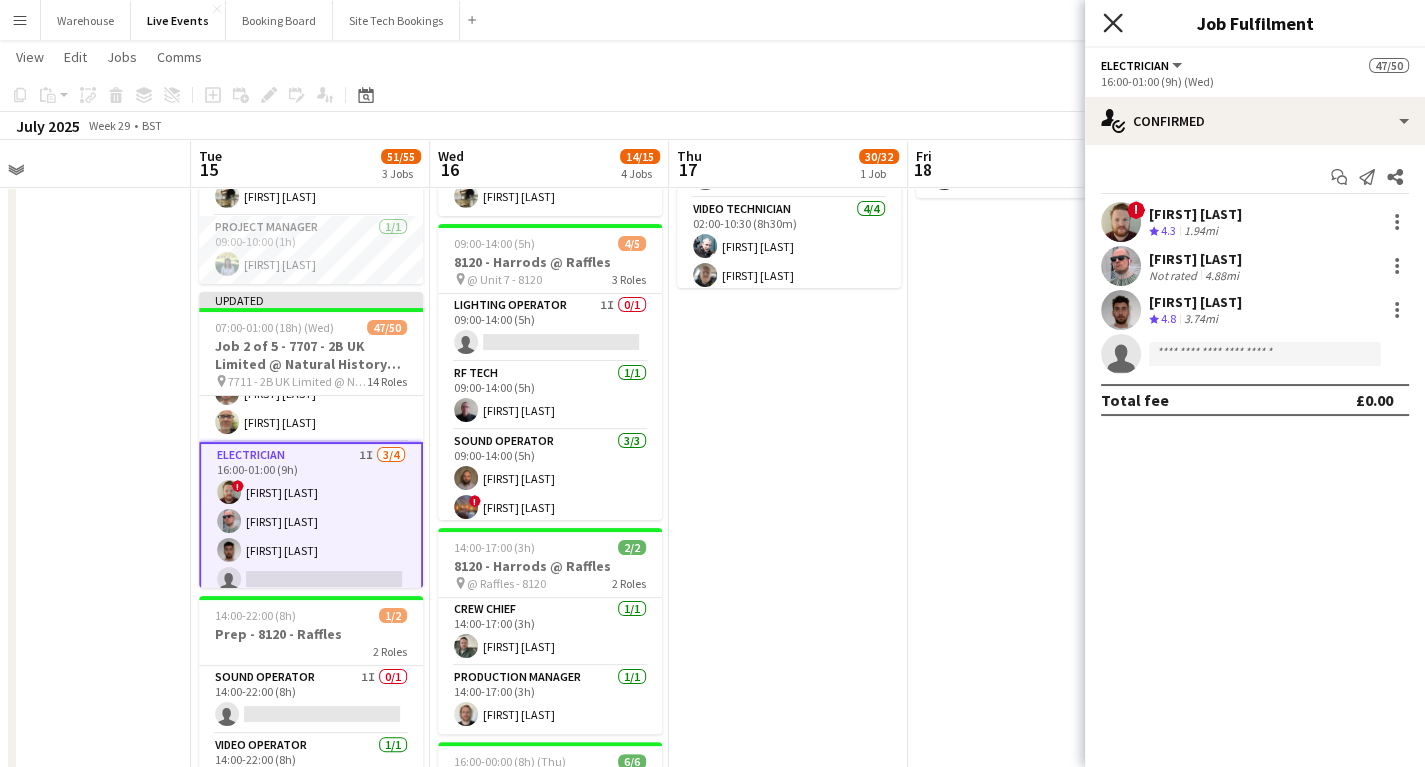 click on "Close pop-in" 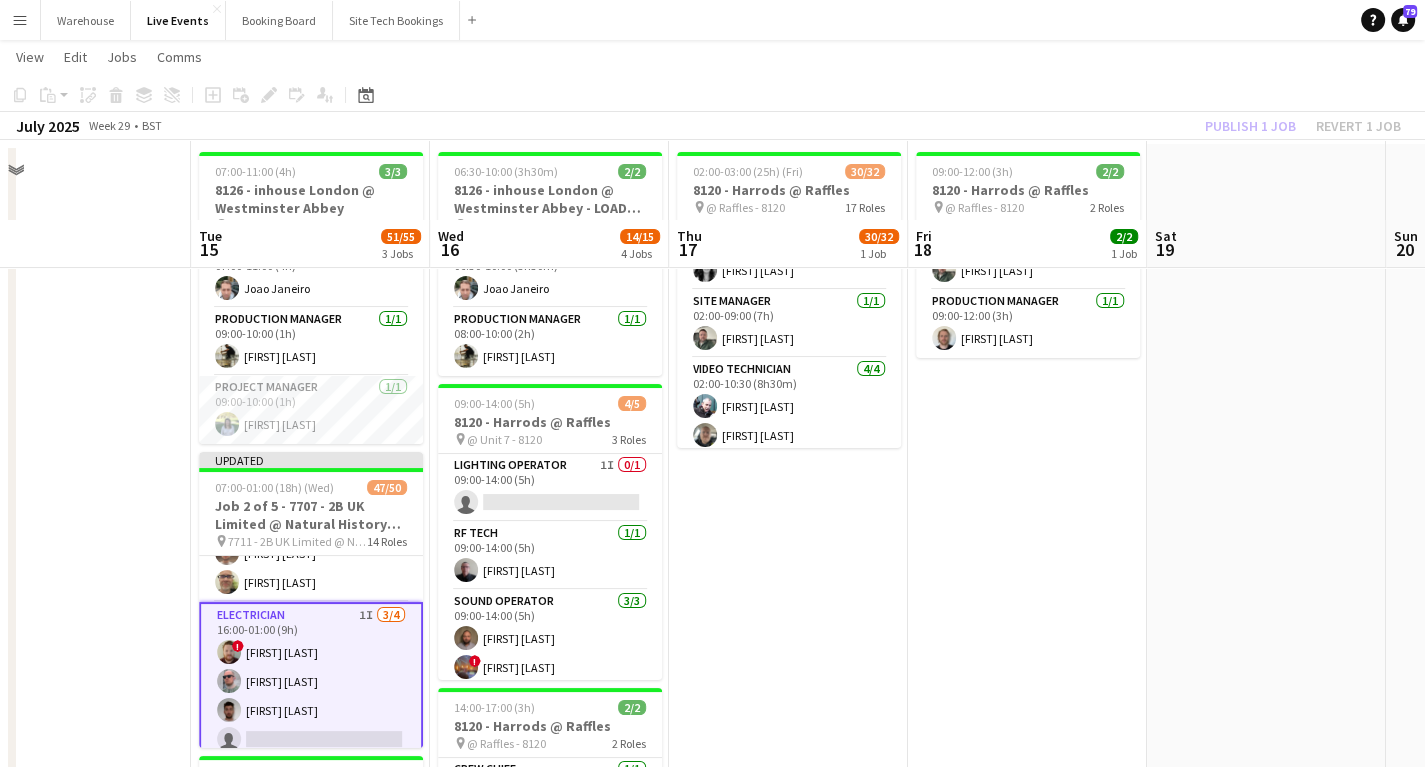 scroll, scrollTop: 160, scrollLeft: 0, axis: vertical 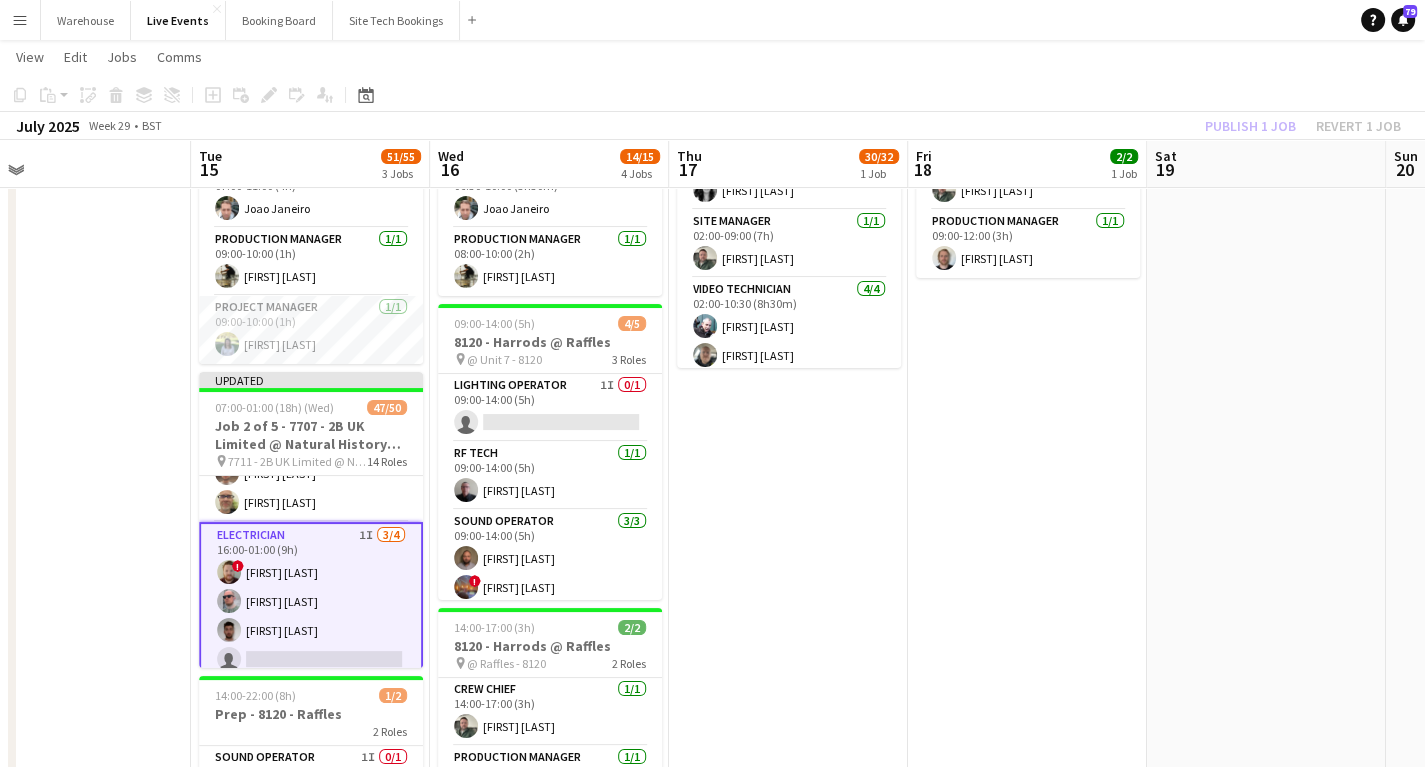 click at bounding box center (71, 999) 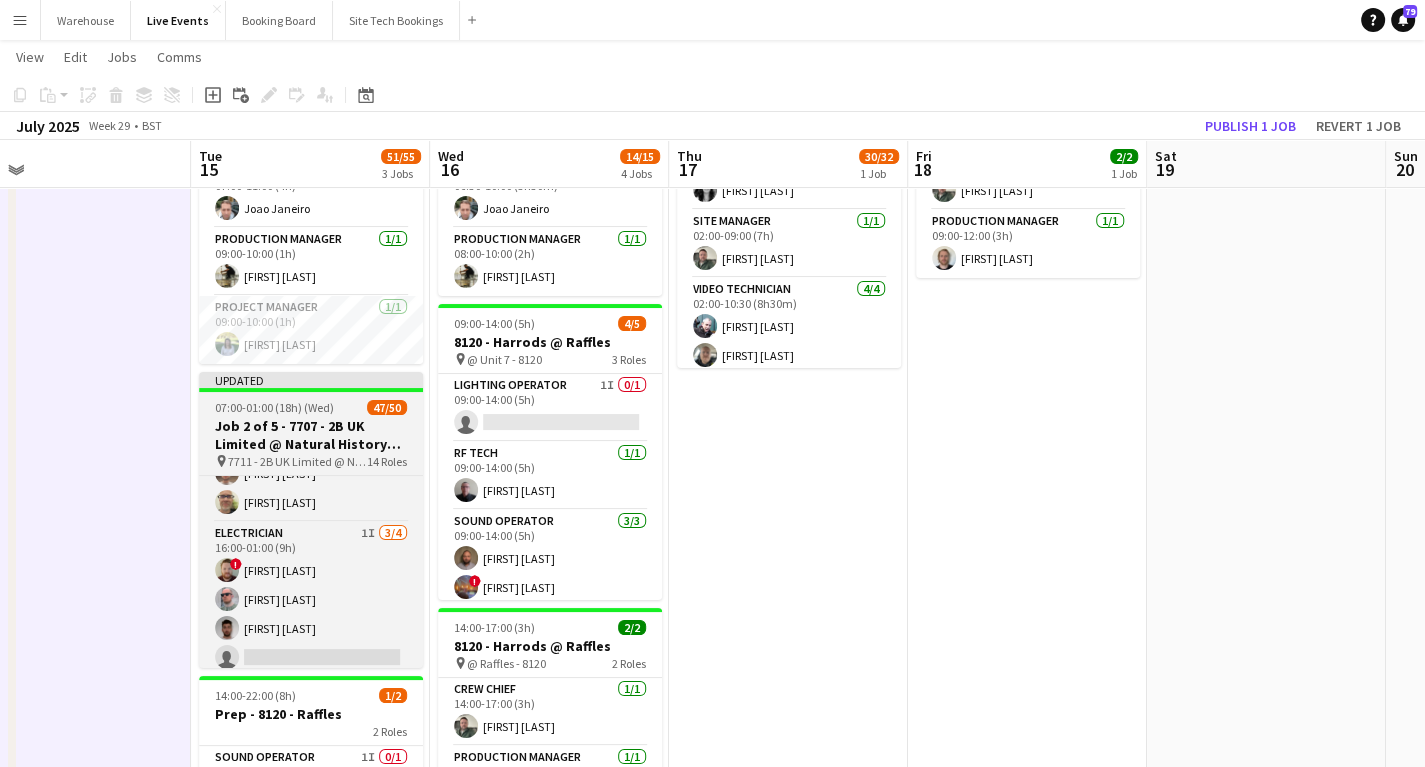 click on "Job 2 of 5 - 7707 - 2B UK Limited @ Natural History Museum" at bounding box center [311, 435] 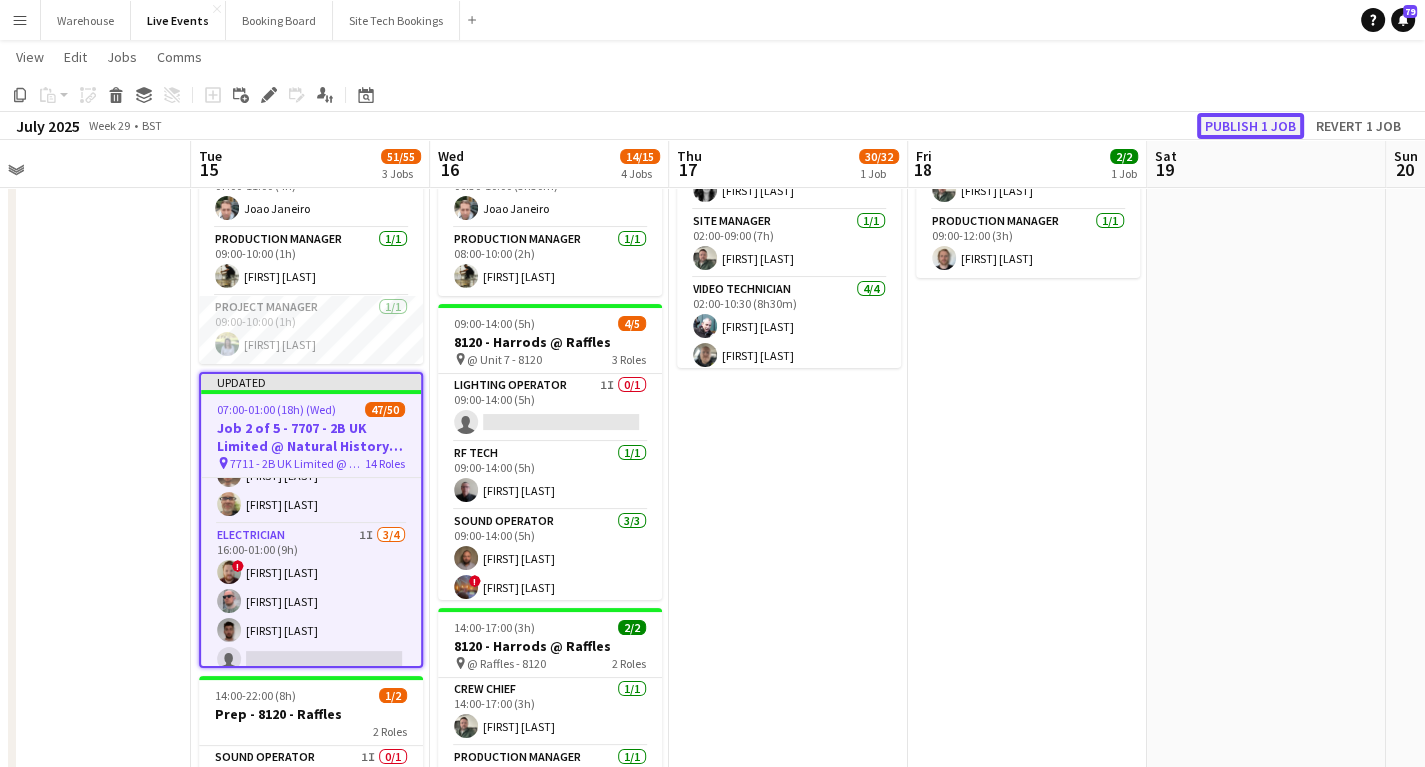 click on "Publish 1 job" 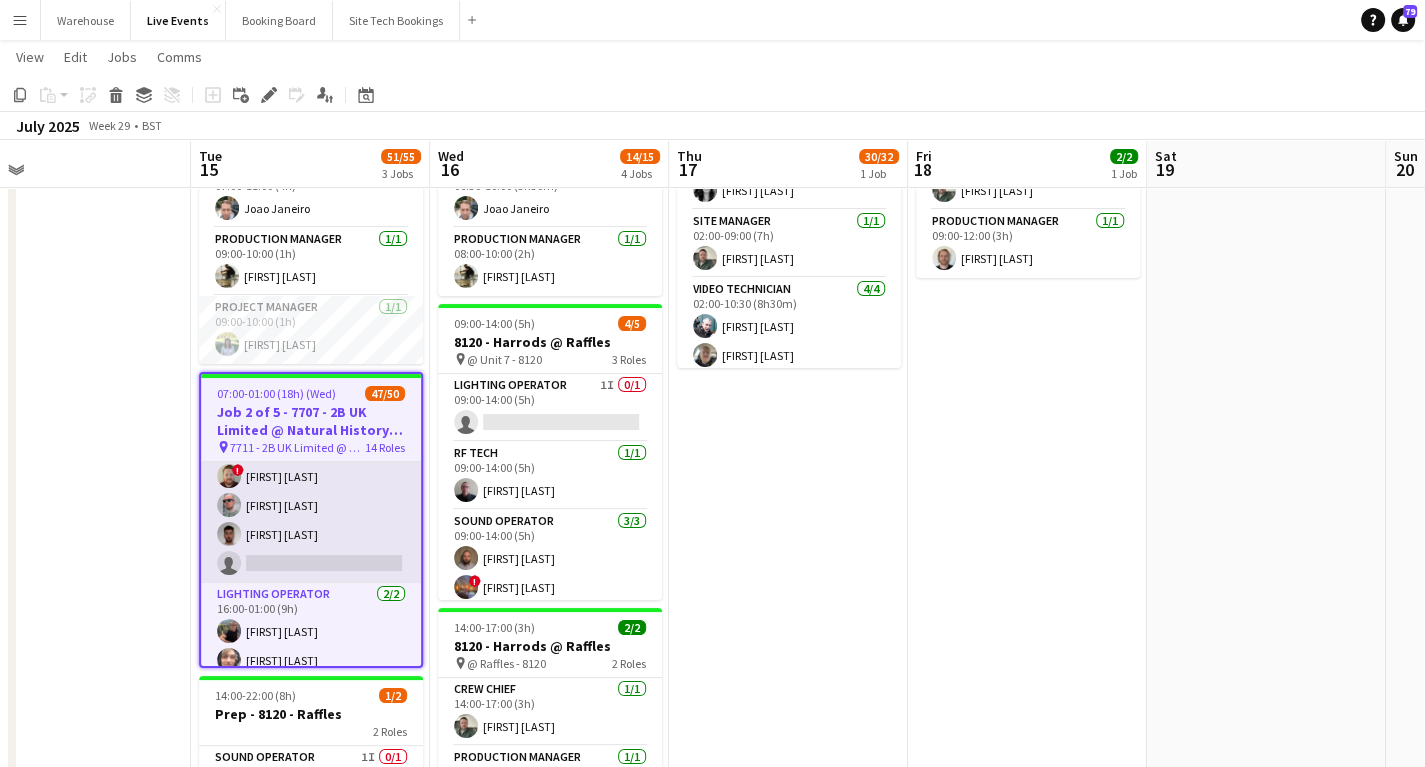 scroll, scrollTop: 400, scrollLeft: 0, axis: vertical 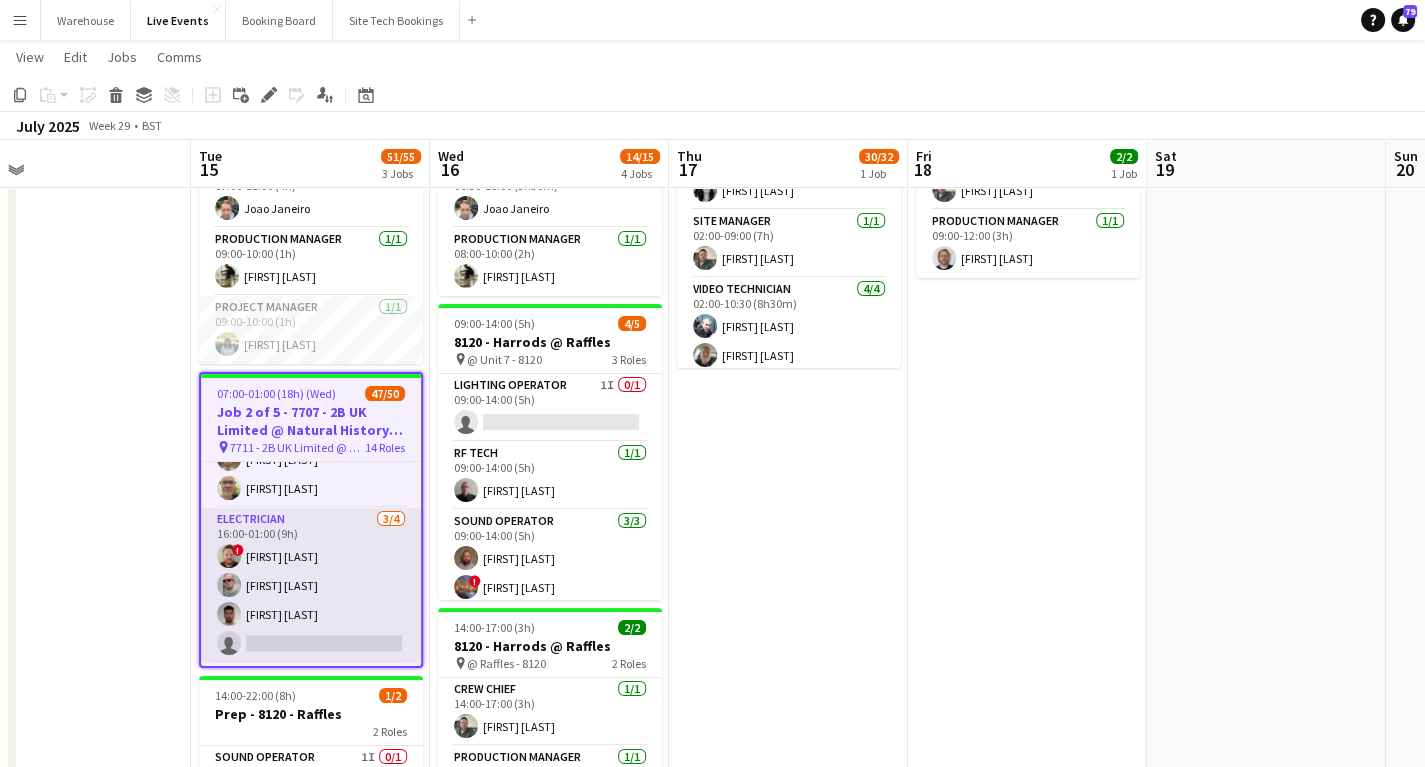 click on "Electrician   3/4   16:00-01:00 (9h)
! [FIRST] [LAST] [FIRST] [LAST] [FIRST] [LAST]
single-neutral-actions" at bounding box center (311, 585) 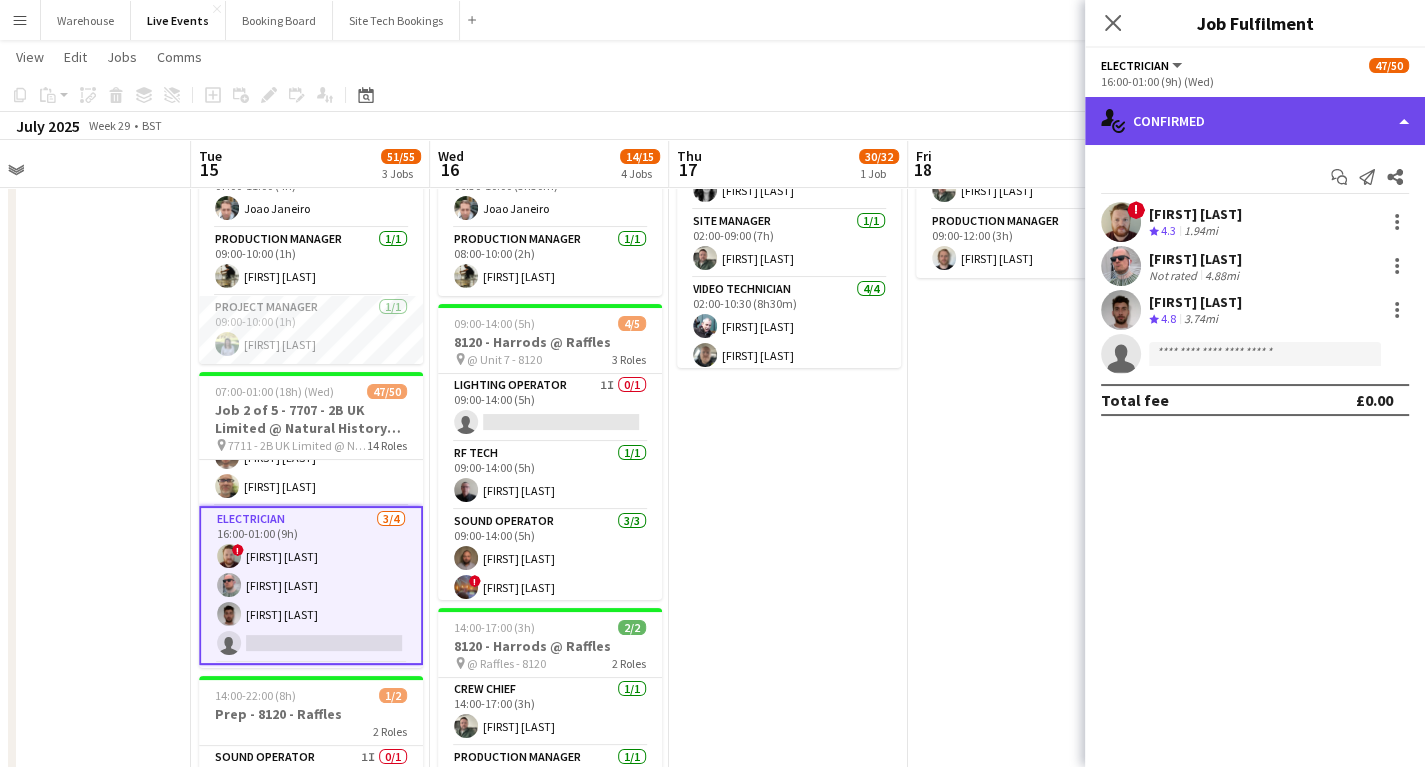 click on "single-neutral-actions-check-2
Confirmed" 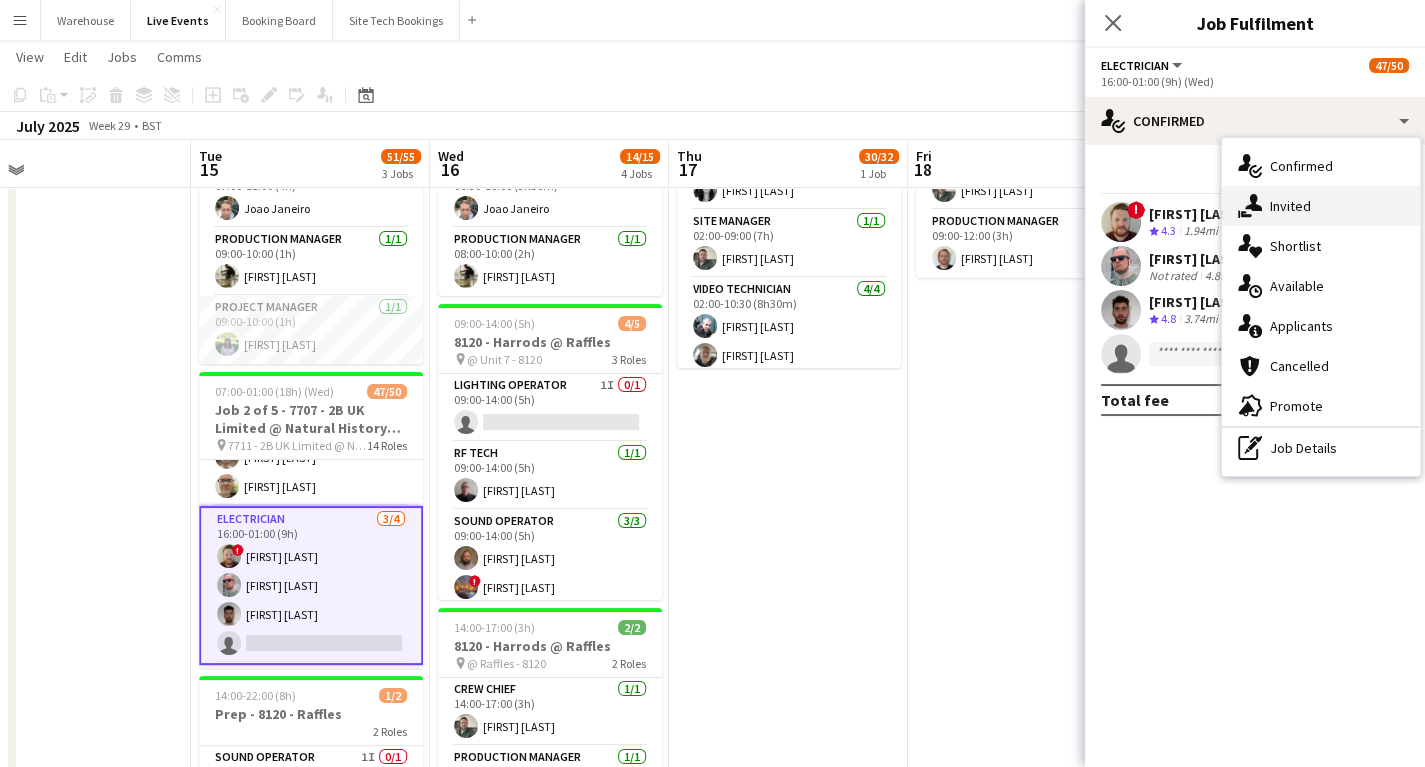 click on "single-neutral-actions-share-1
Invited" at bounding box center (1321, 206) 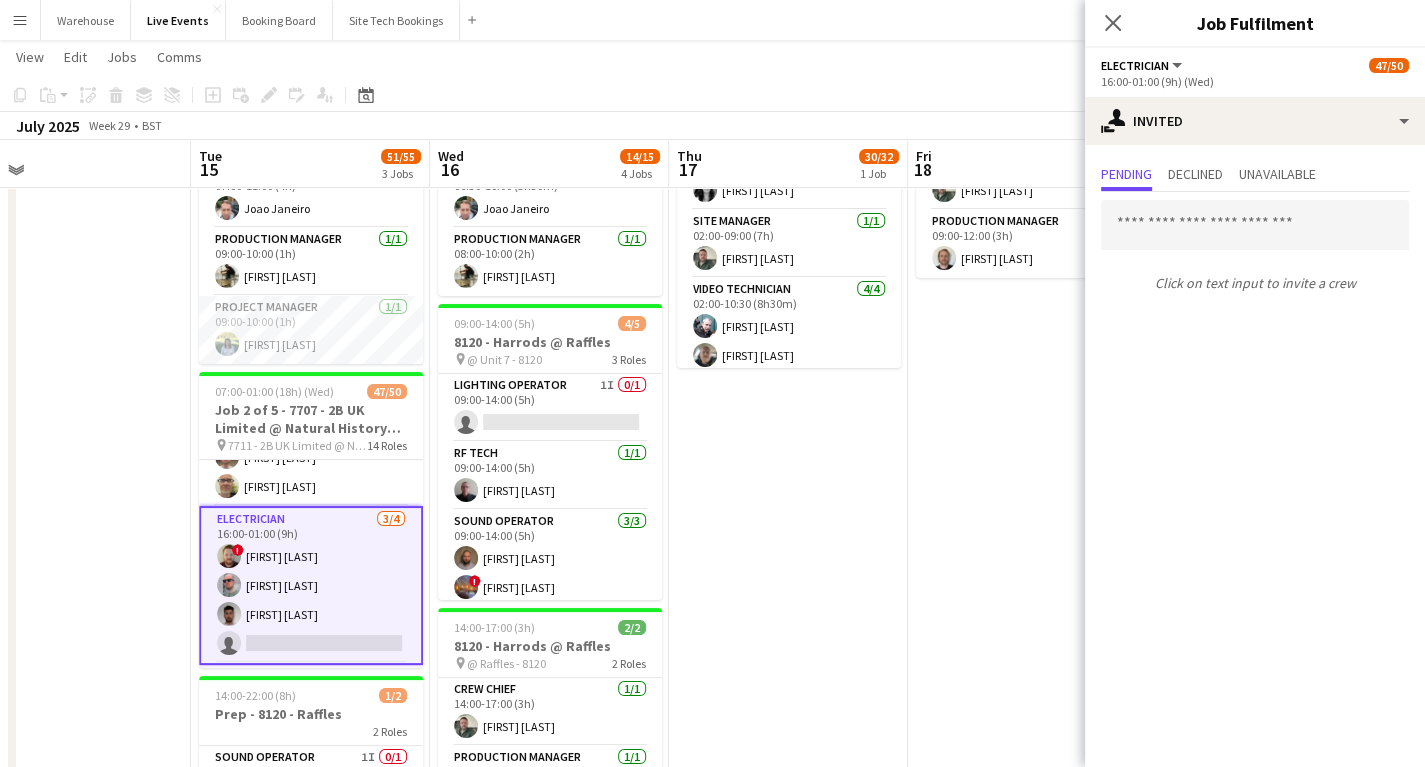 click on "Pending Declined Unavailable" at bounding box center [1255, 176] 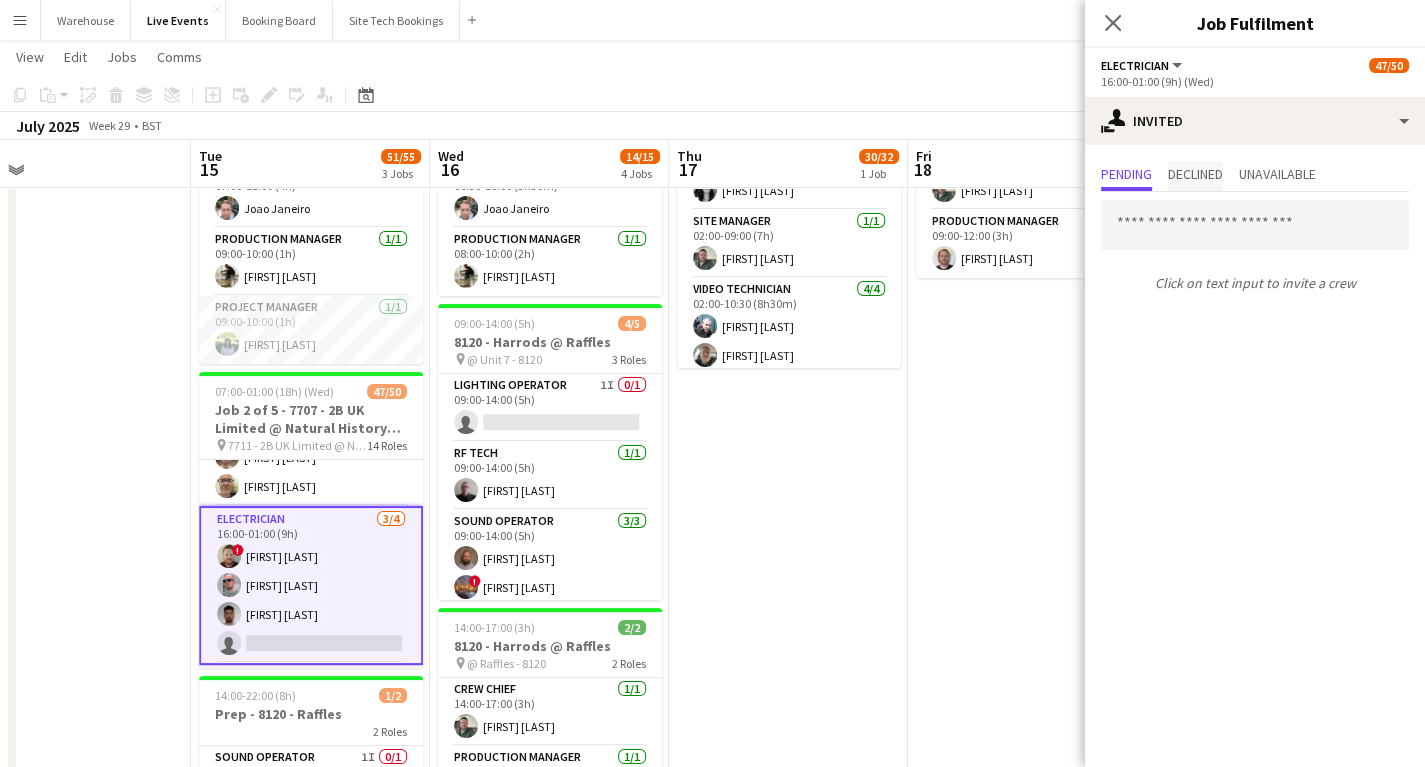 click on "Declined" at bounding box center (1195, 174) 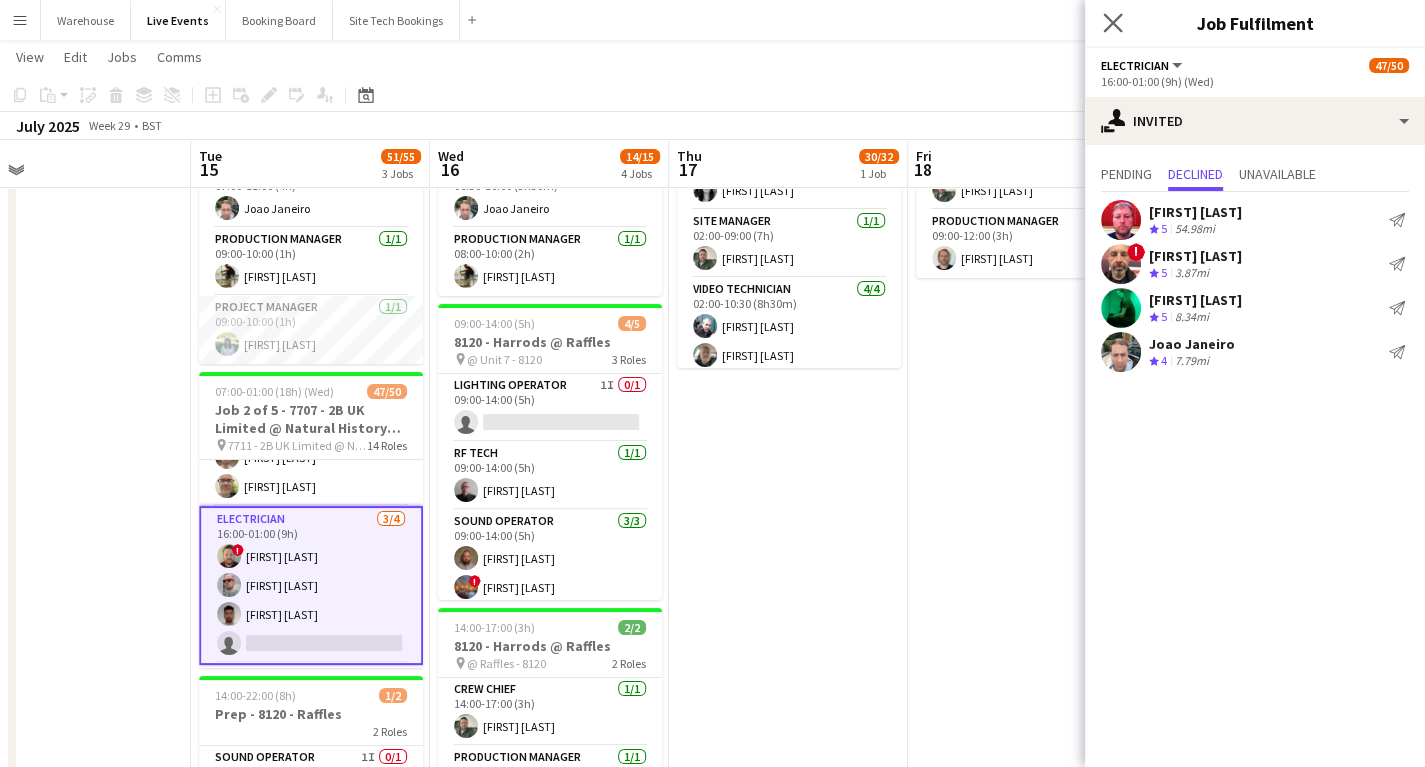 click on "Close pop-in" 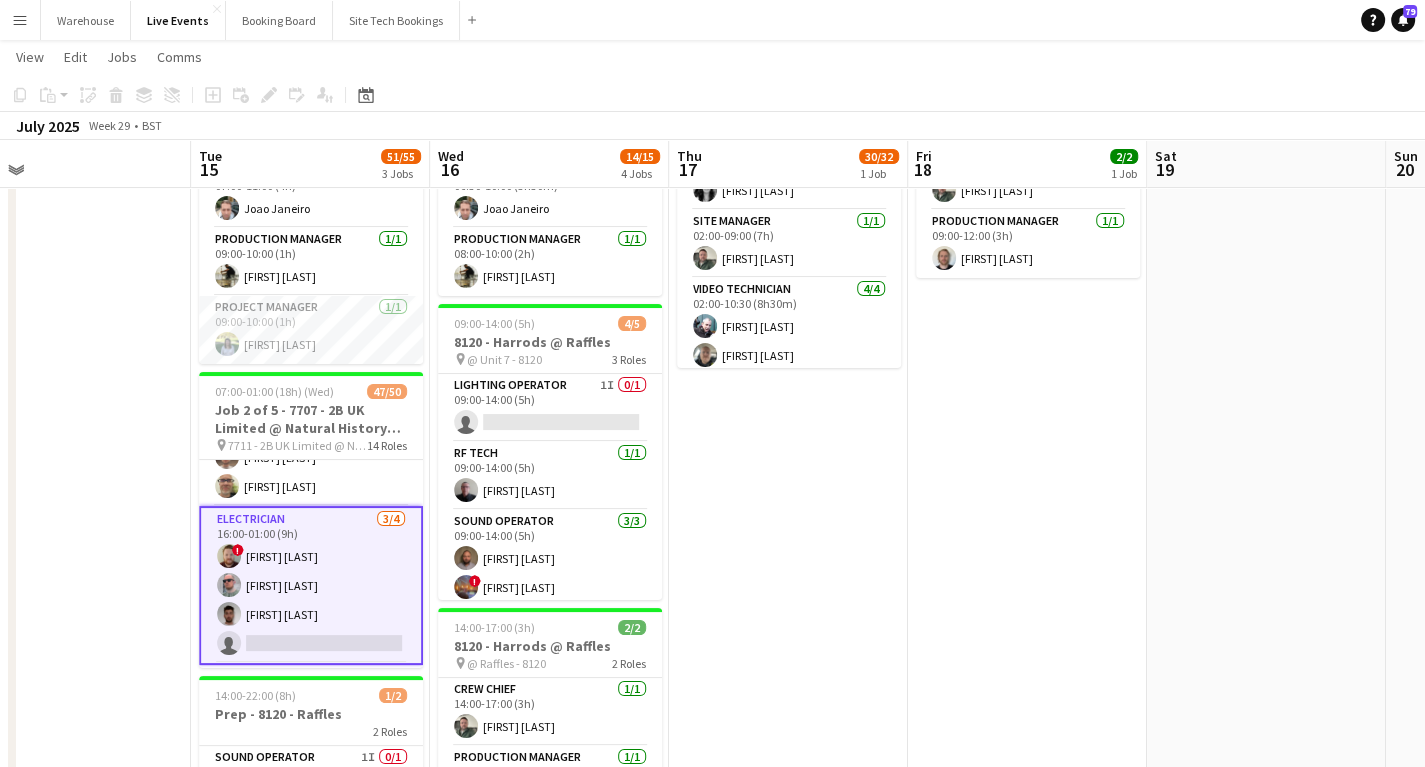 click on "Electrician   3/4   16:00-01:00 (9h)
! [FIRST] [LAST] [FIRST] [LAST] [FIRST] [LAST]
single-neutral-actions" at bounding box center [311, 585] 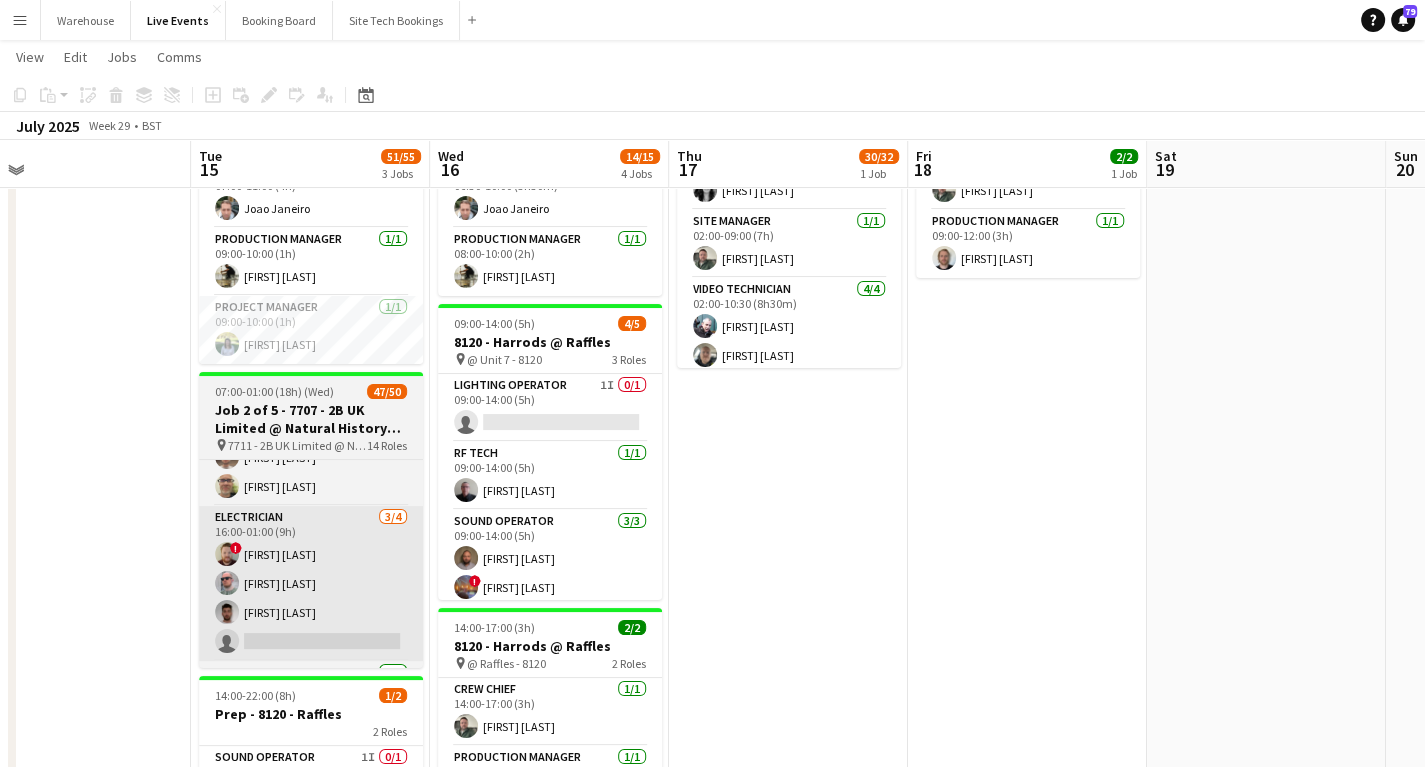 drag, startPoint x: 859, startPoint y: 581, endPoint x: 368, endPoint y: 534, distance: 493.24435 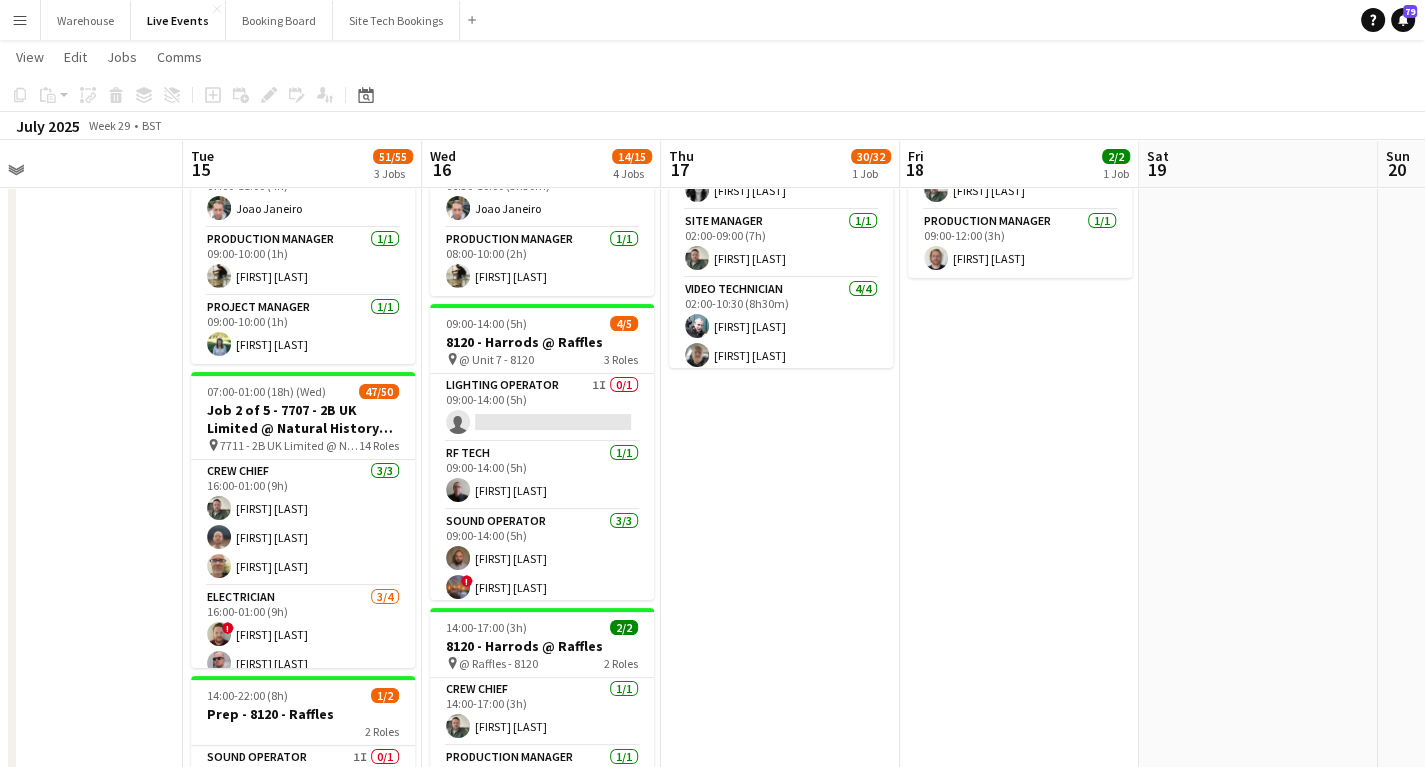 scroll, scrollTop: 0, scrollLeft: 0, axis: both 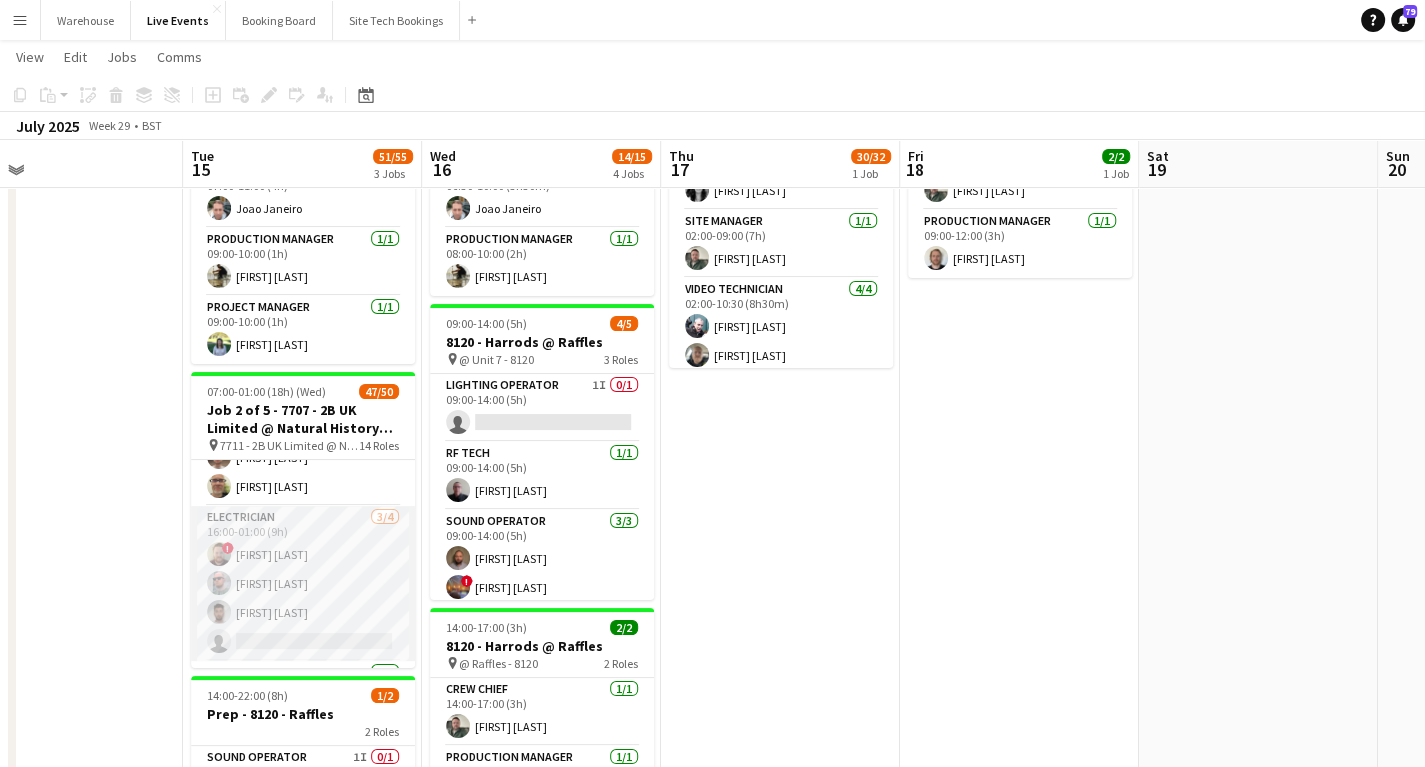 click on "Electrician   3/4   16:00-01:00 (9h)
! [FIRST] [LAST] [FIRST] [LAST] [FIRST] [LAST]
single-neutral-actions" at bounding box center (303, 583) 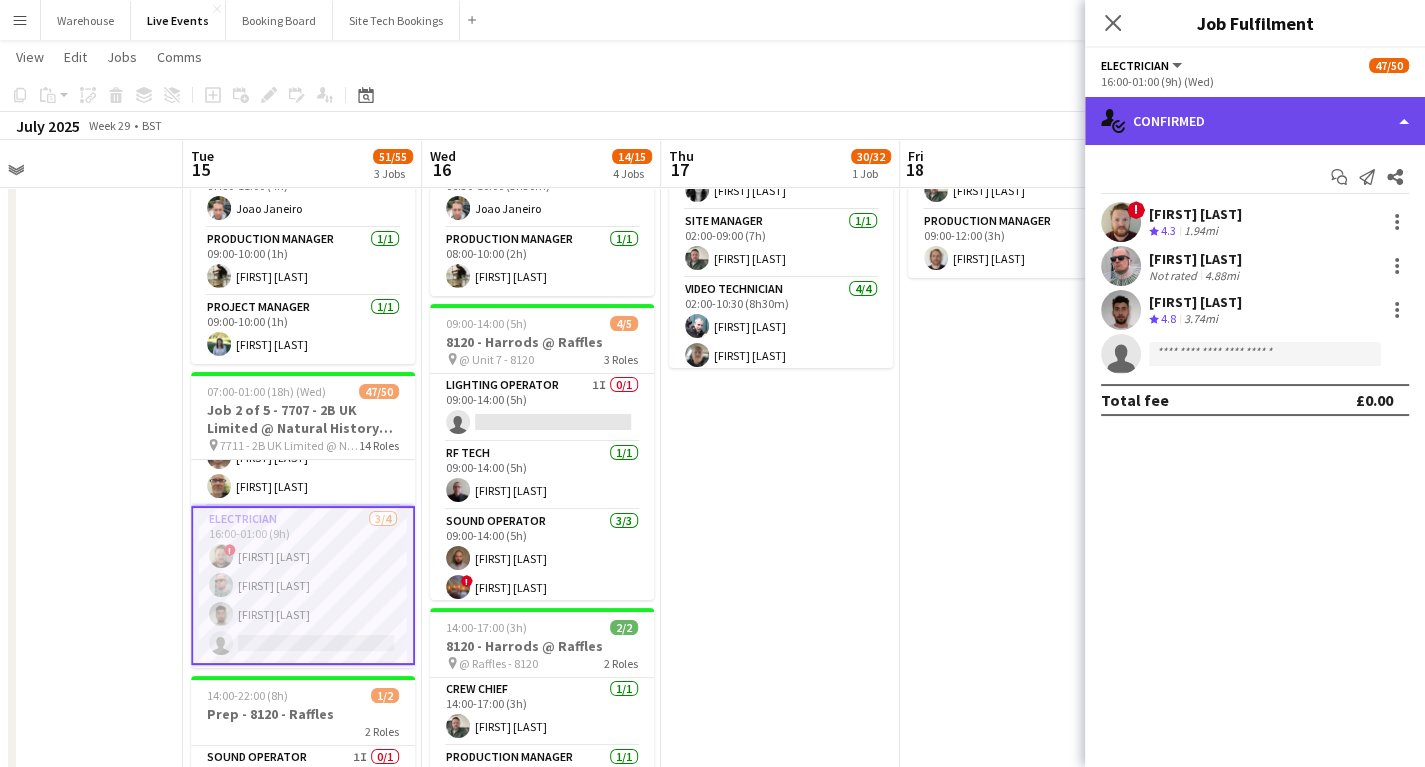 click on "single-neutral-actions-check-2
Confirmed" 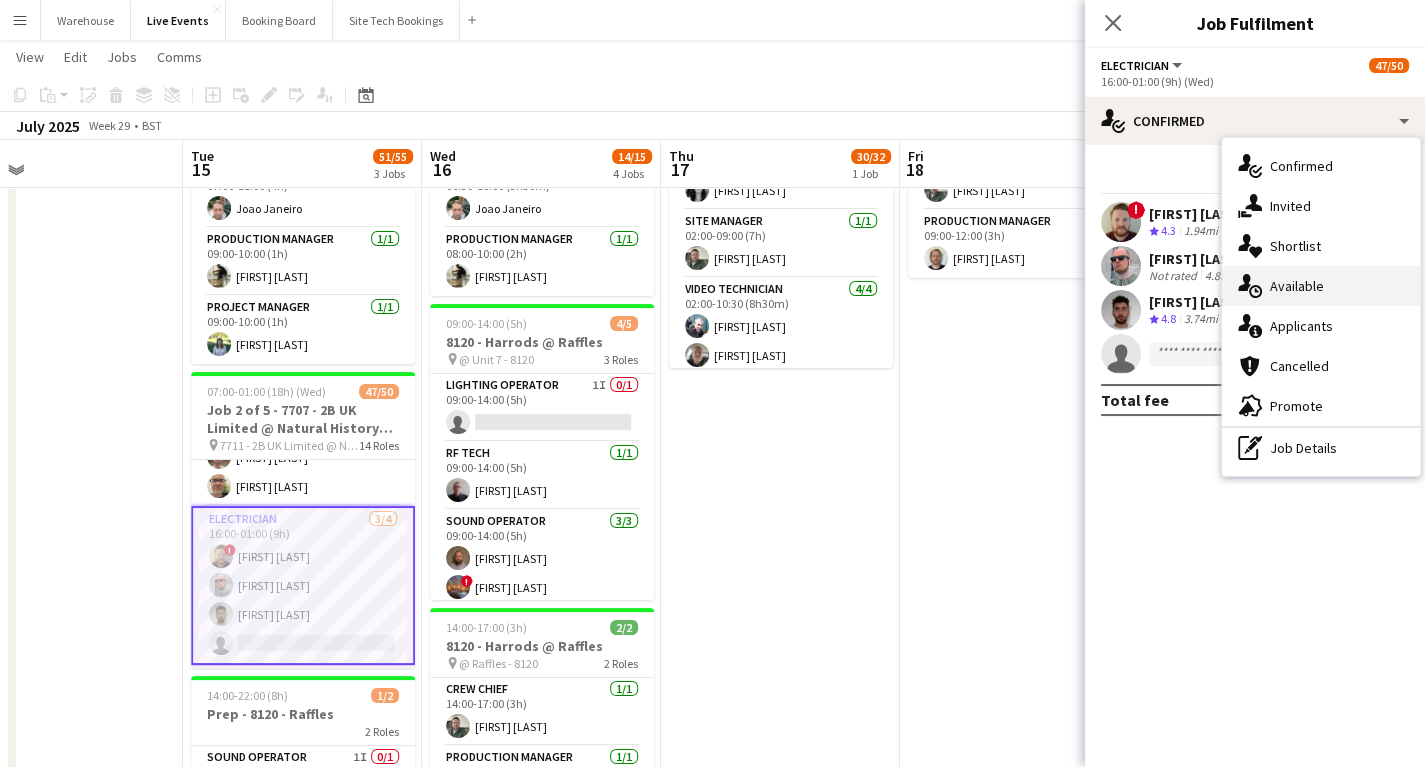 click on "single-neutral-actions-upload
Available" at bounding box center [1321, 286] 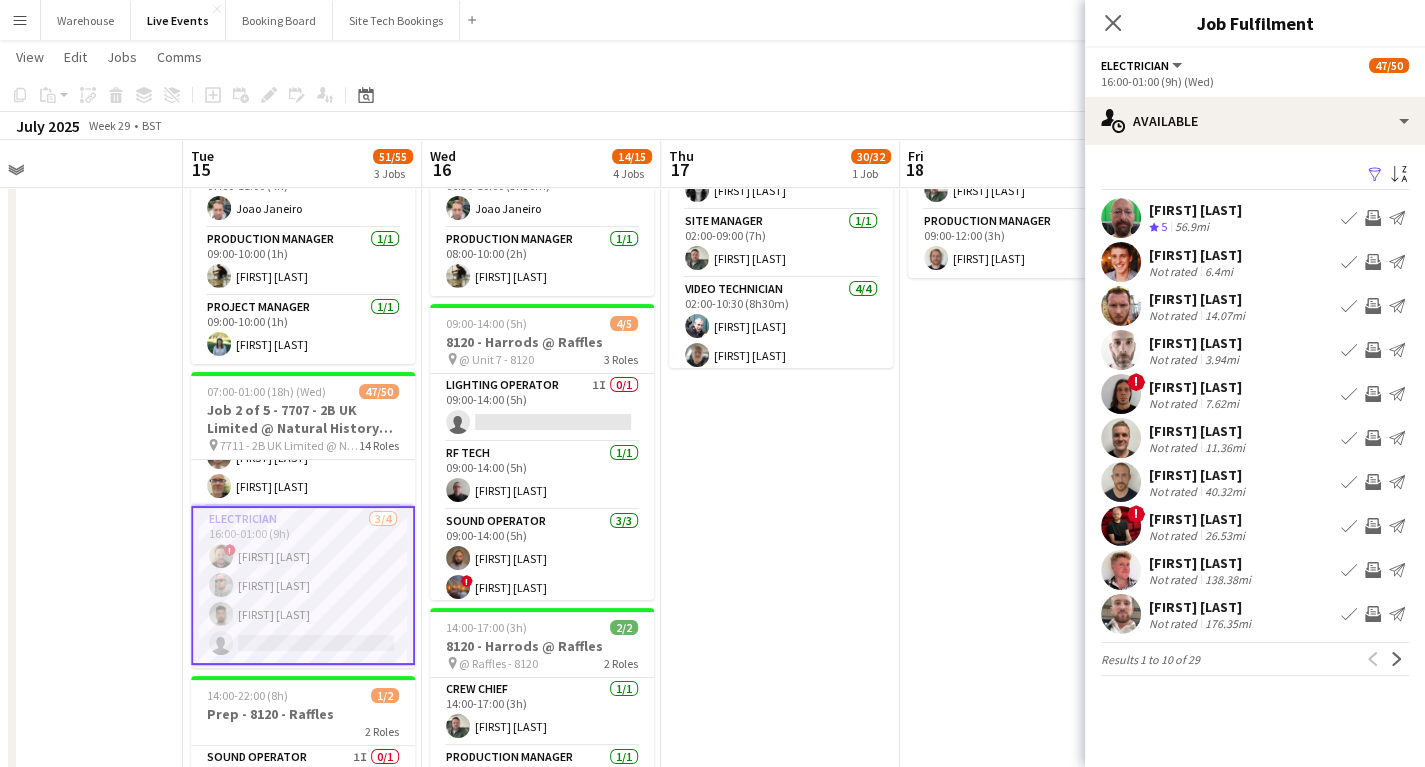 click on "Invite crew" at bounding box center [1373, 438] 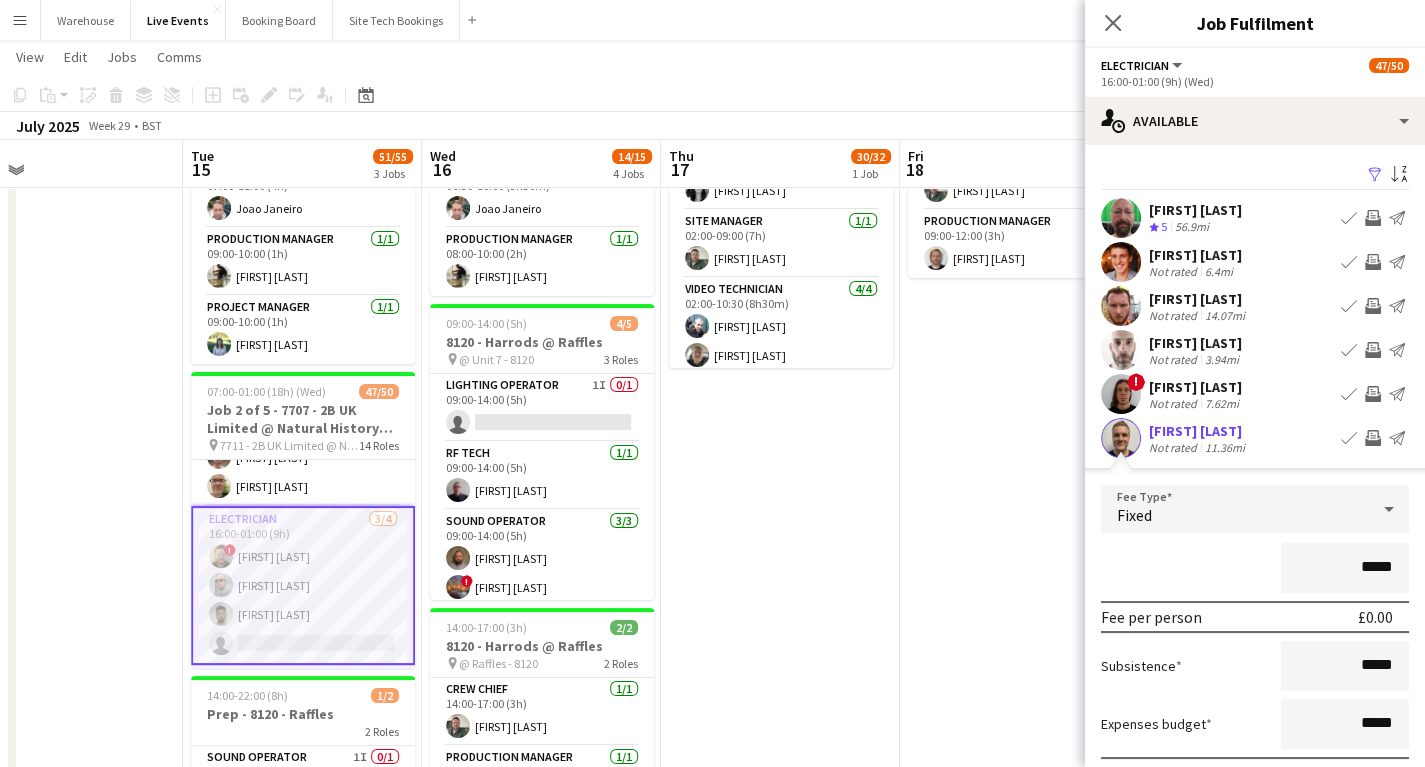 click at bounding box center [1121, 438] 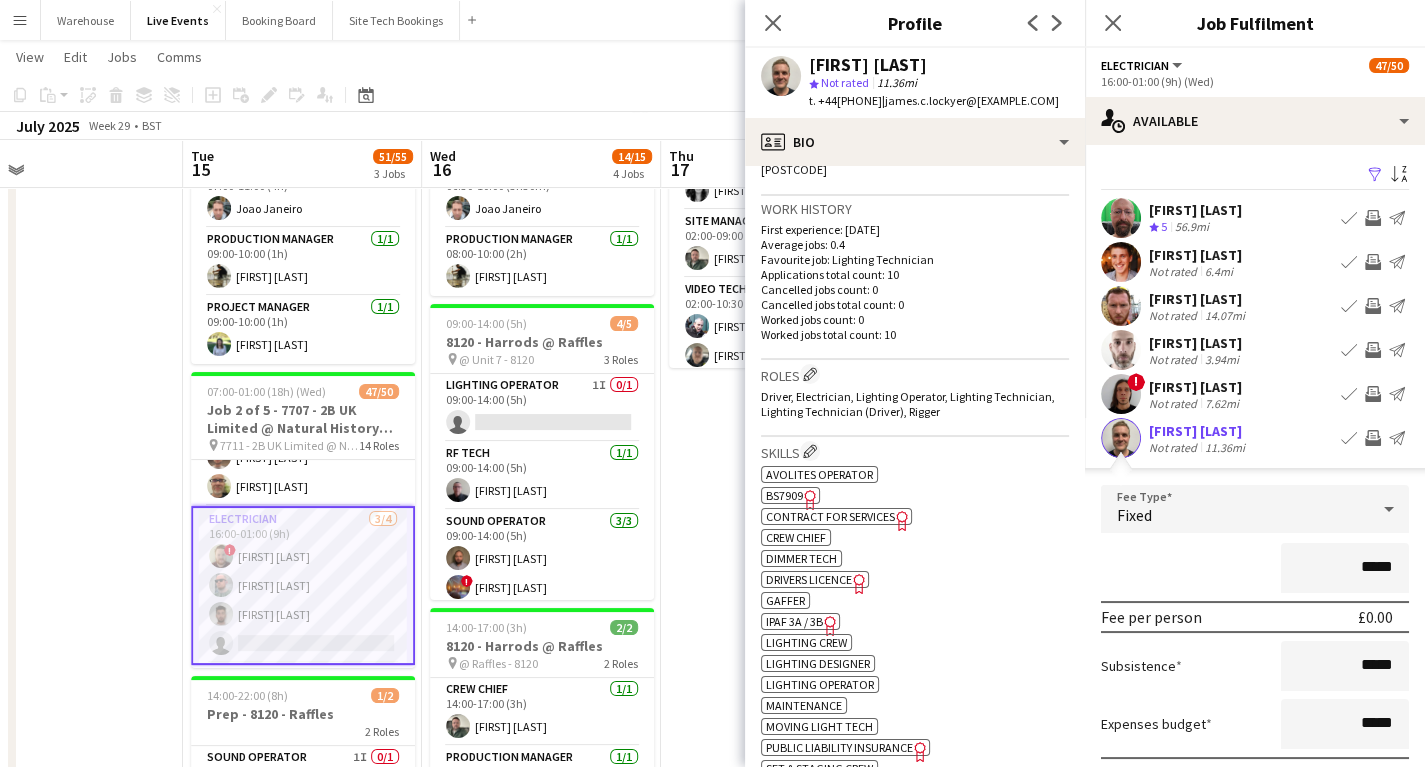 scroll, scrollTop: 560, scrollLeft: 0, axis: vertical 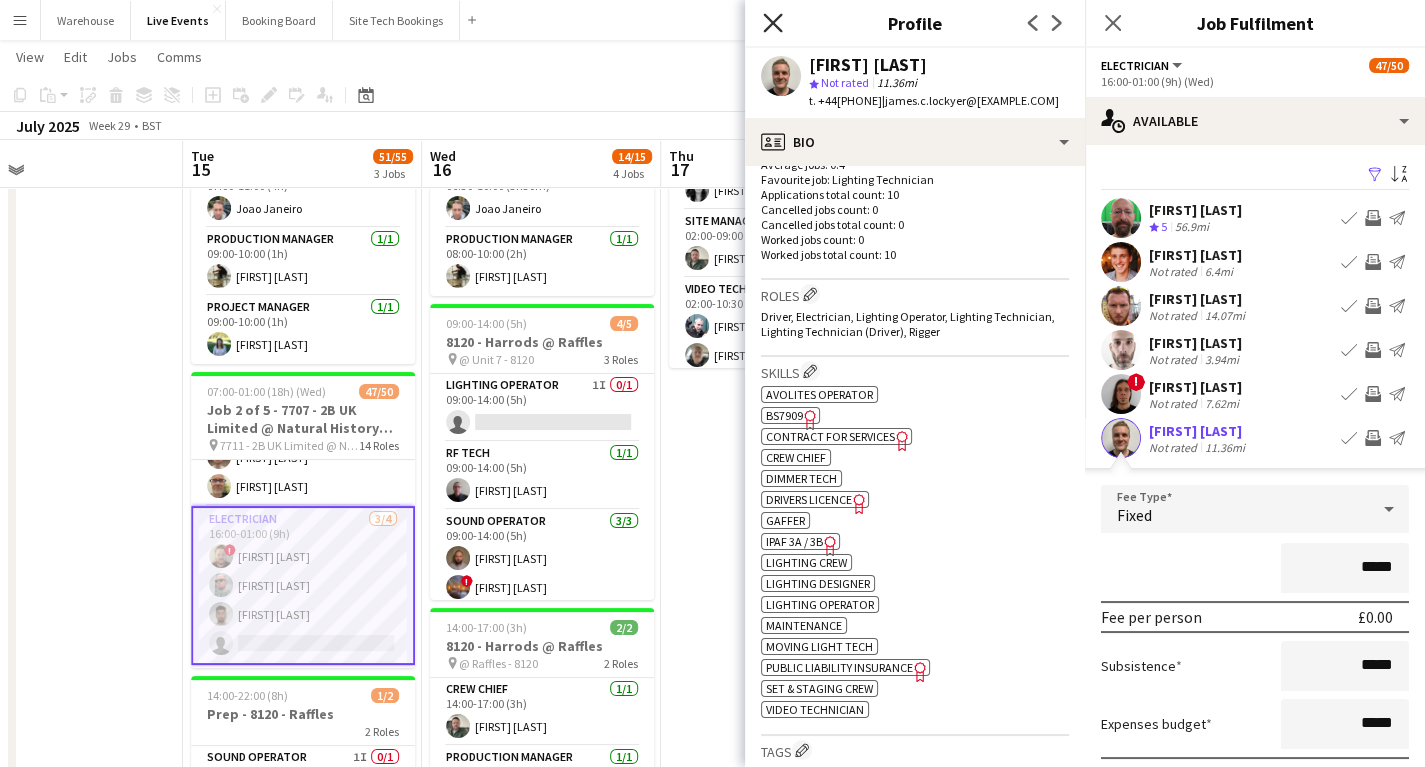 click 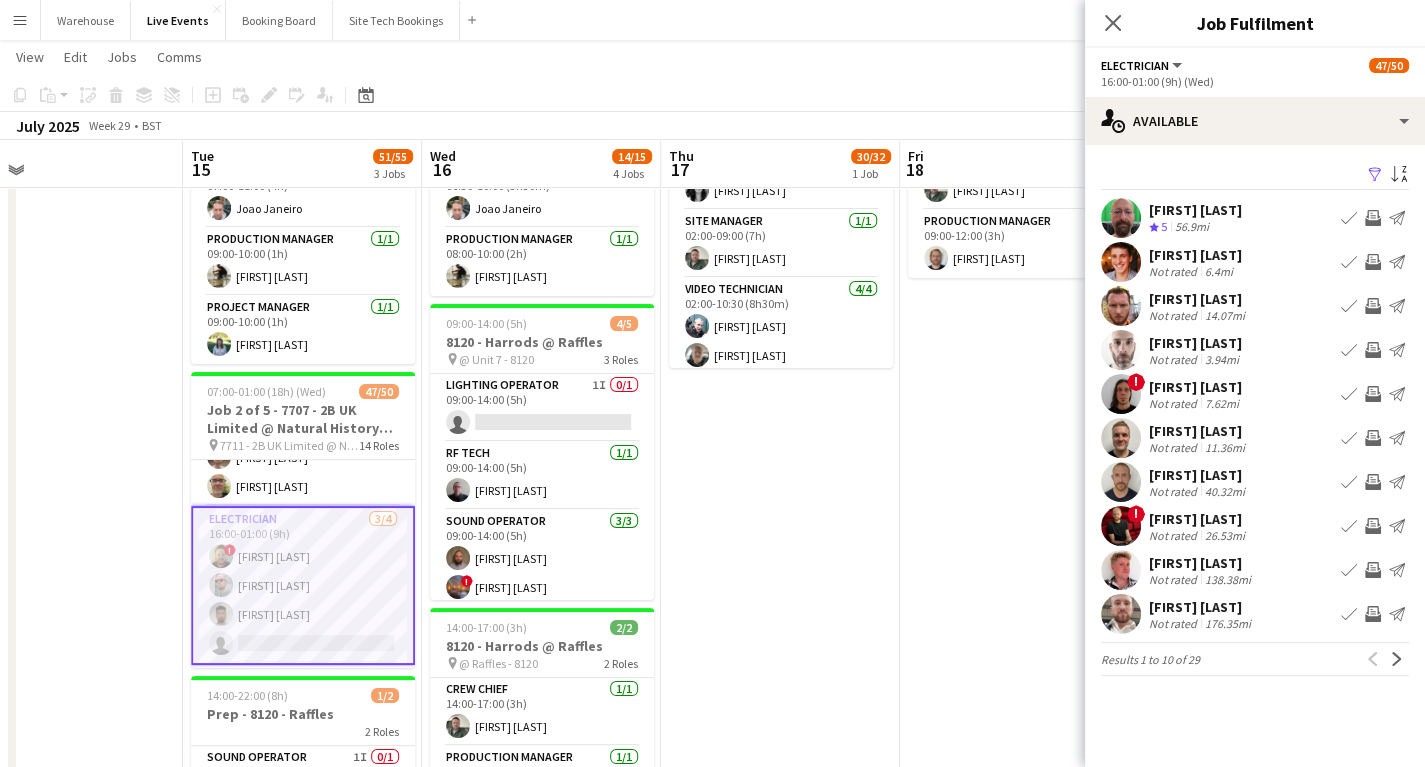 scroll, scrollTop: 240, scrollLeft: 0, axis: vertical 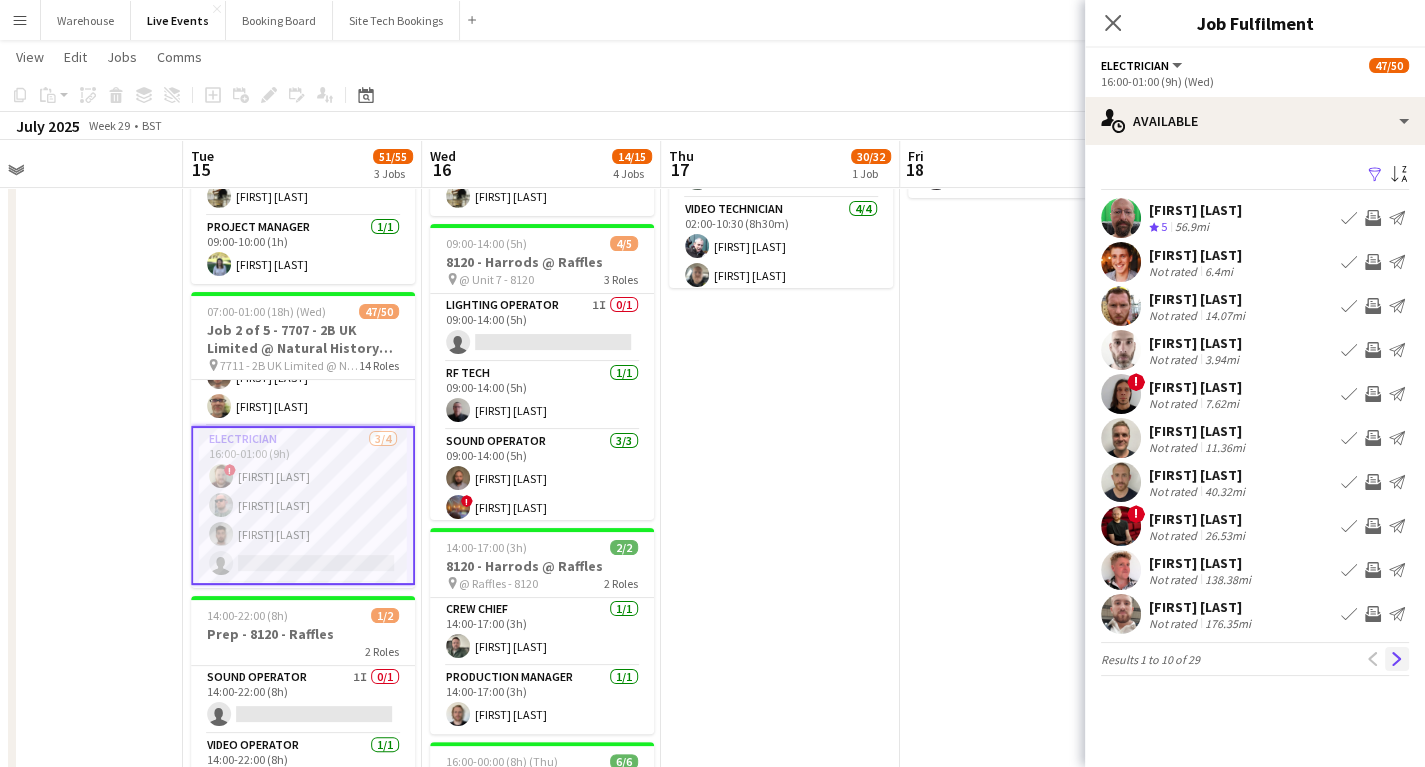 click on "Next" 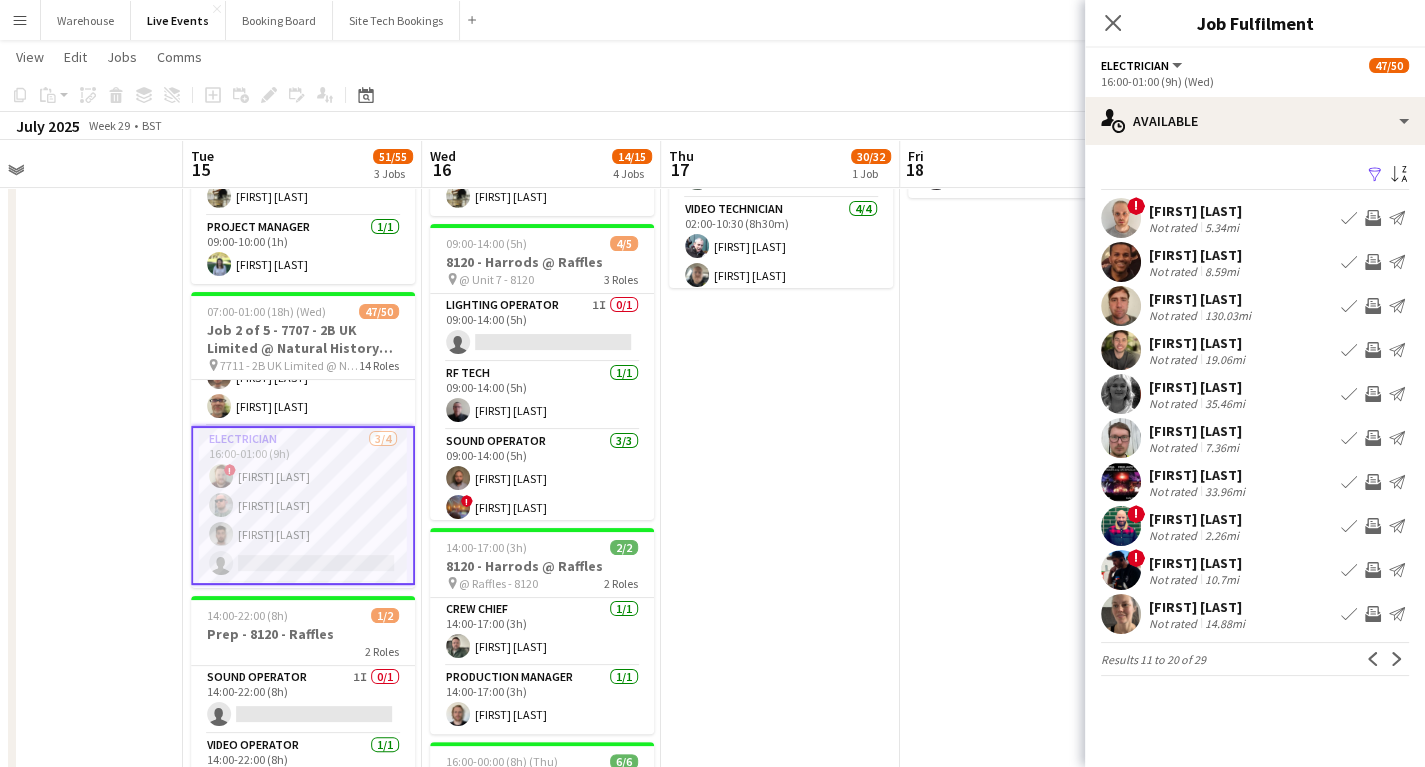 click on "Next" 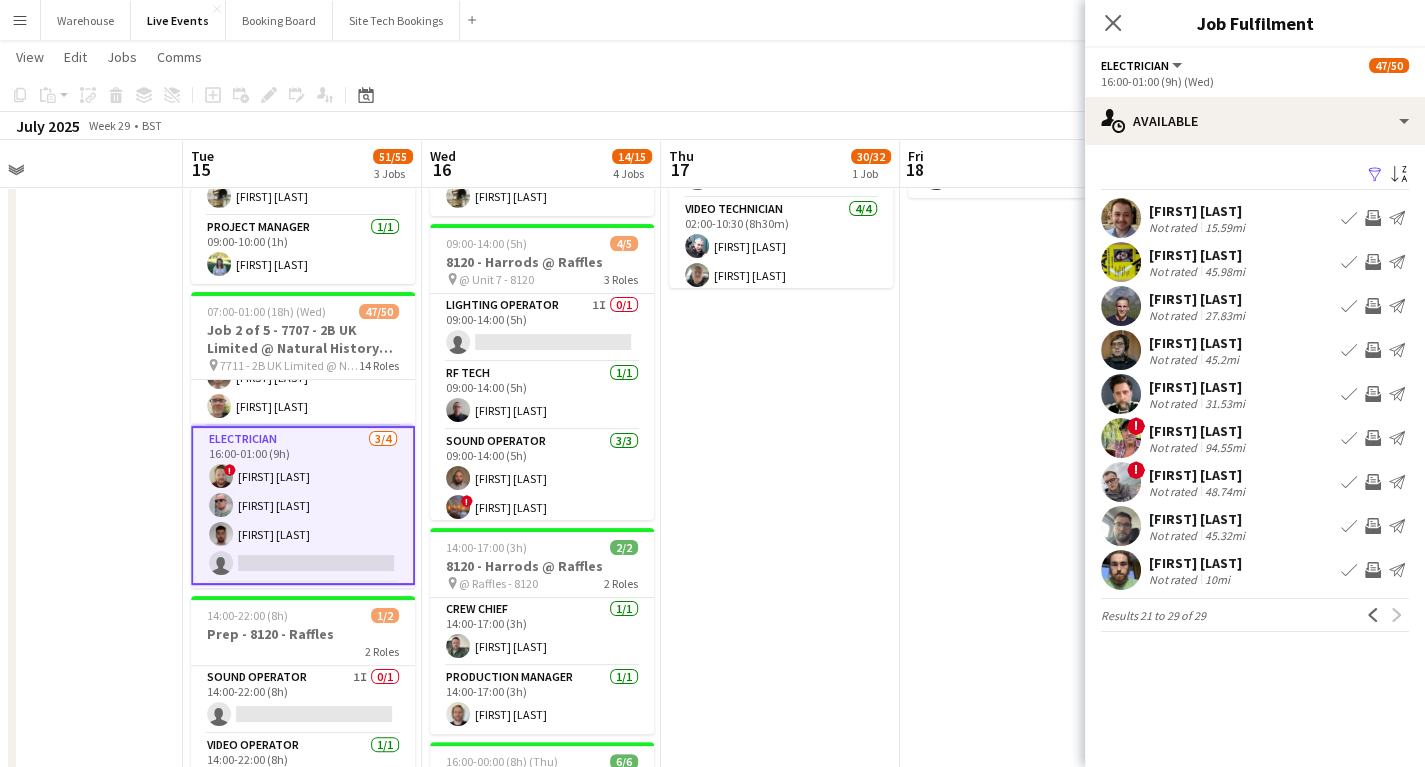 click at bounding box center (1121, 306) 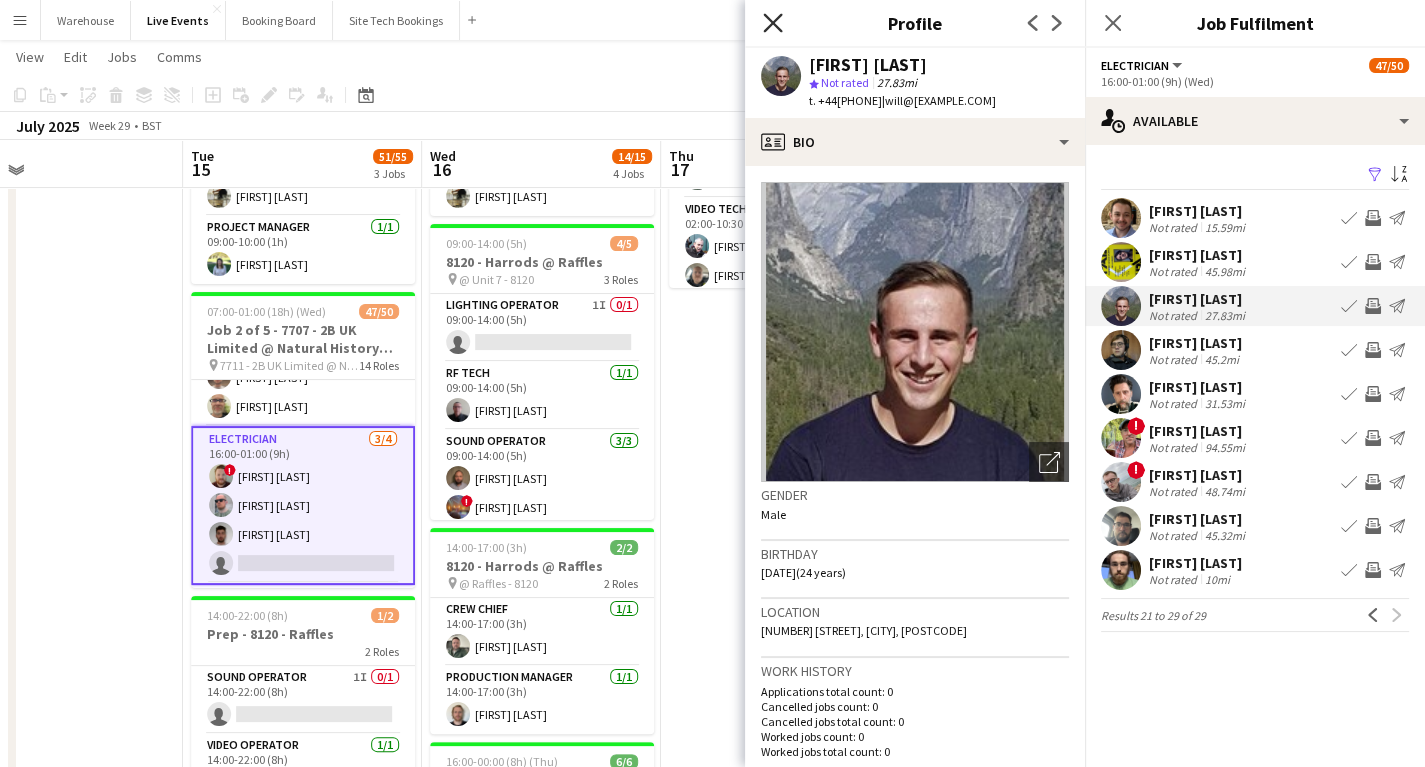 click on "Close pop-in" 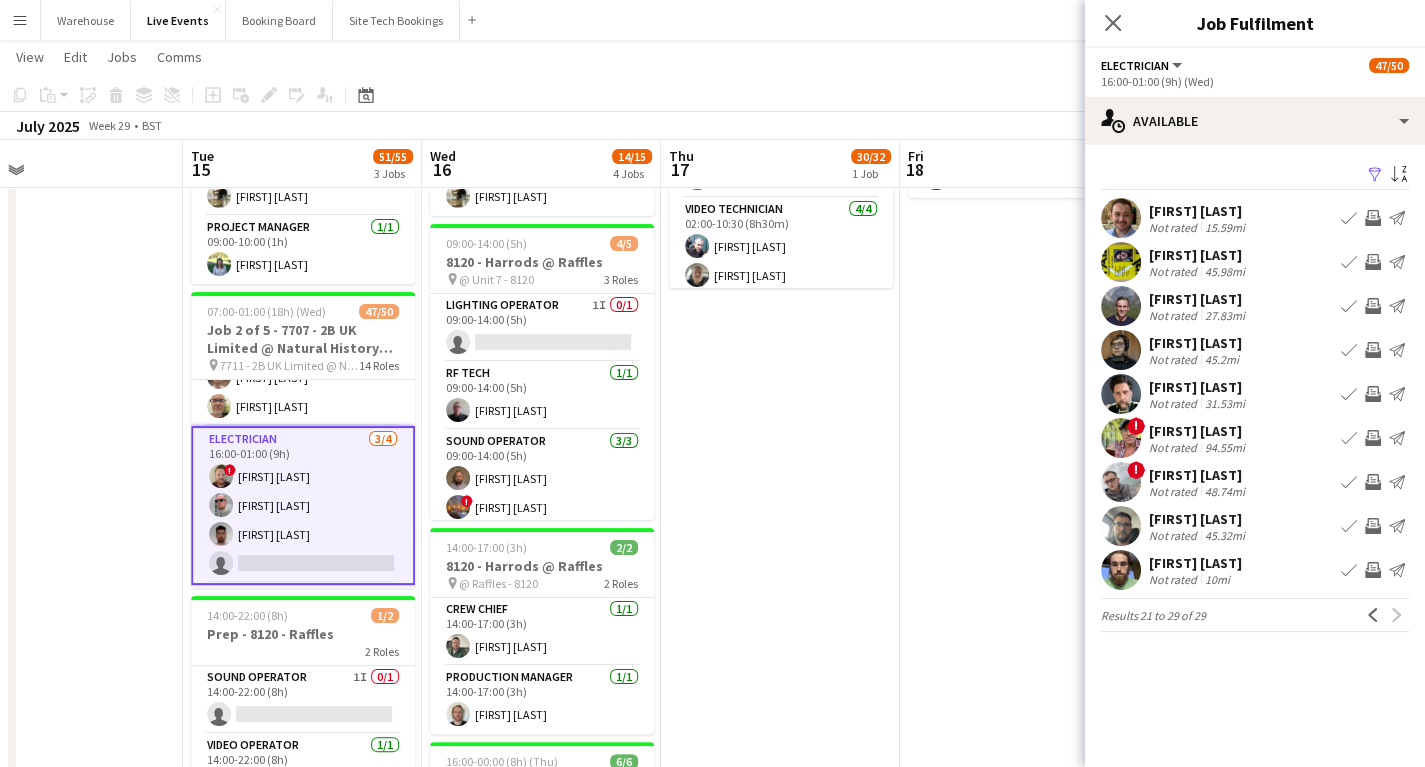 click at bounding box center [1121, 526] 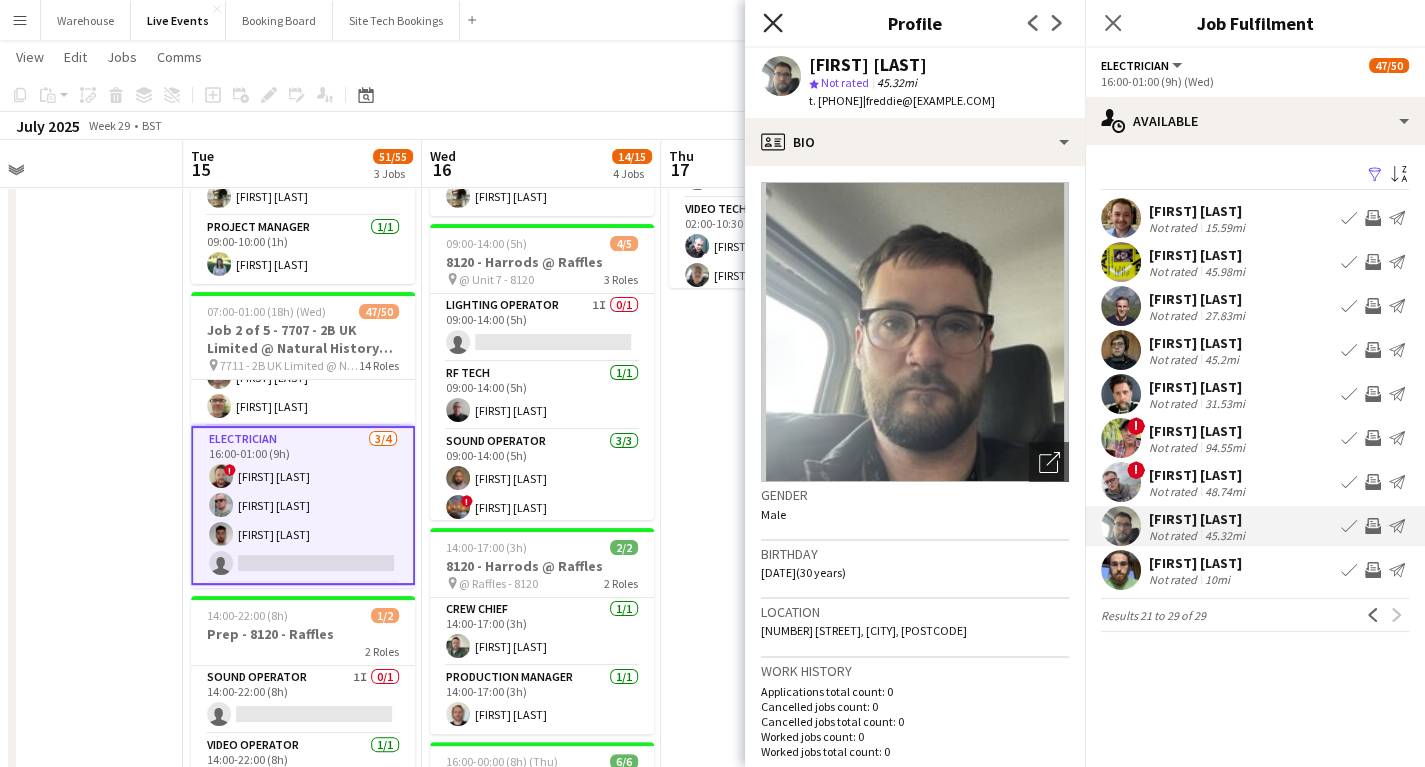 drag, startPoint x: 772, startPoint y: 23, endPoint x: 792, endPoint y: 23, distance: 20 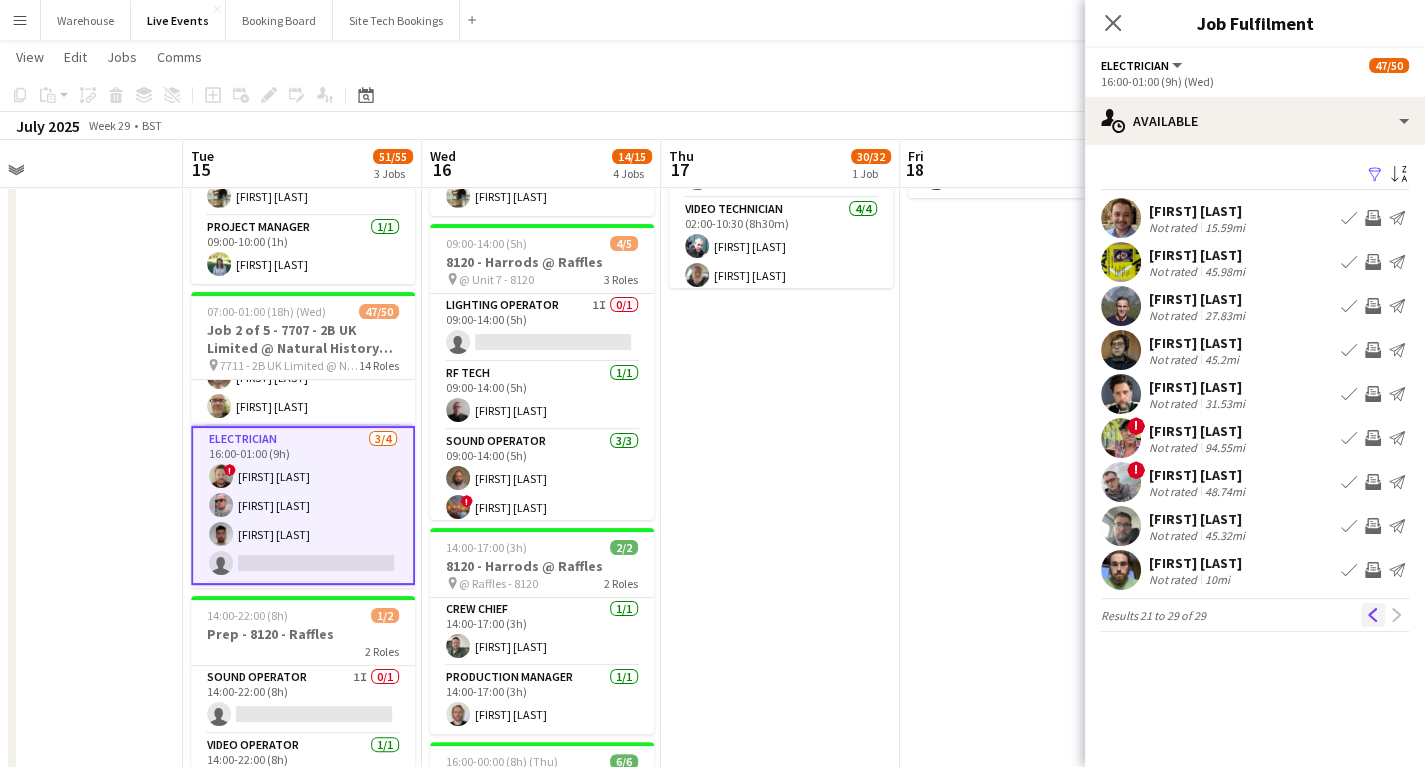 click on "Previous" 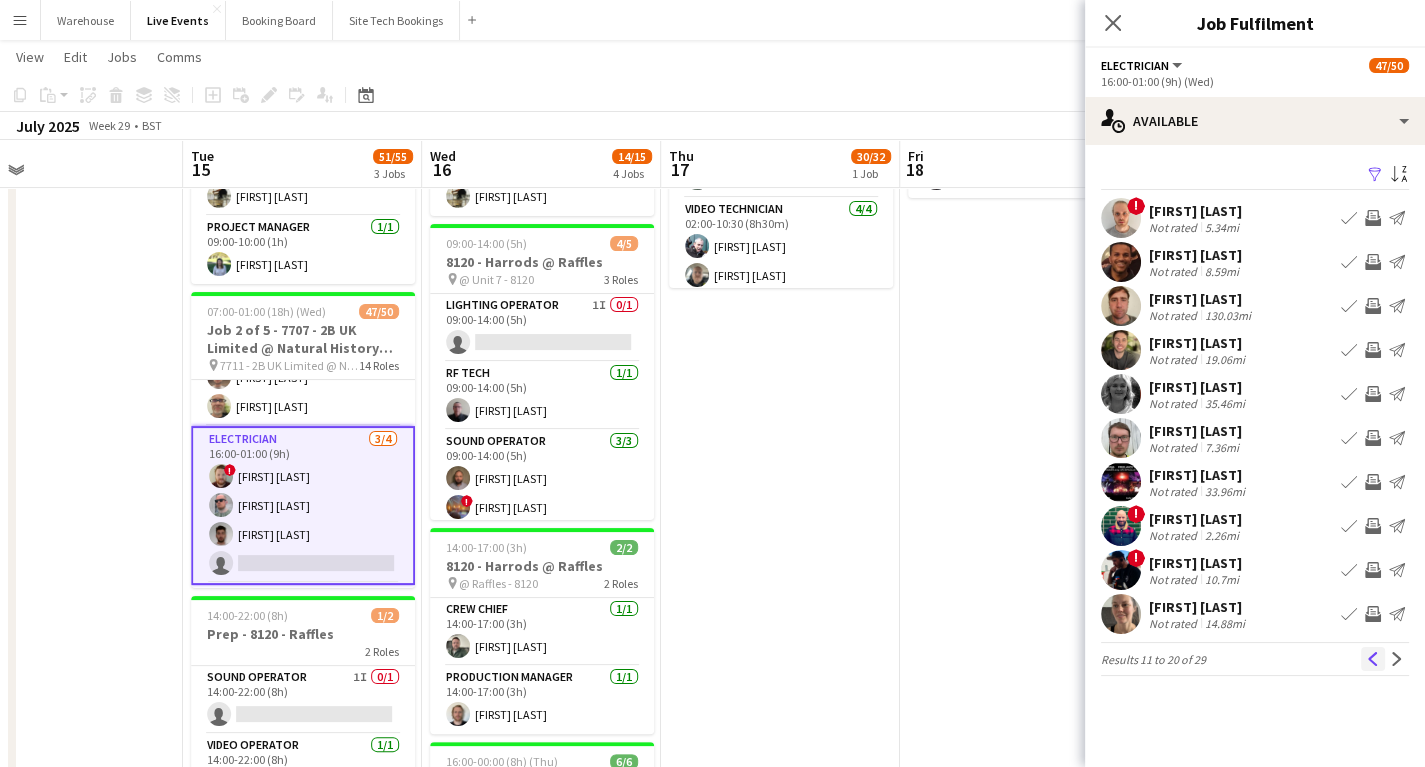 click on "Previous" 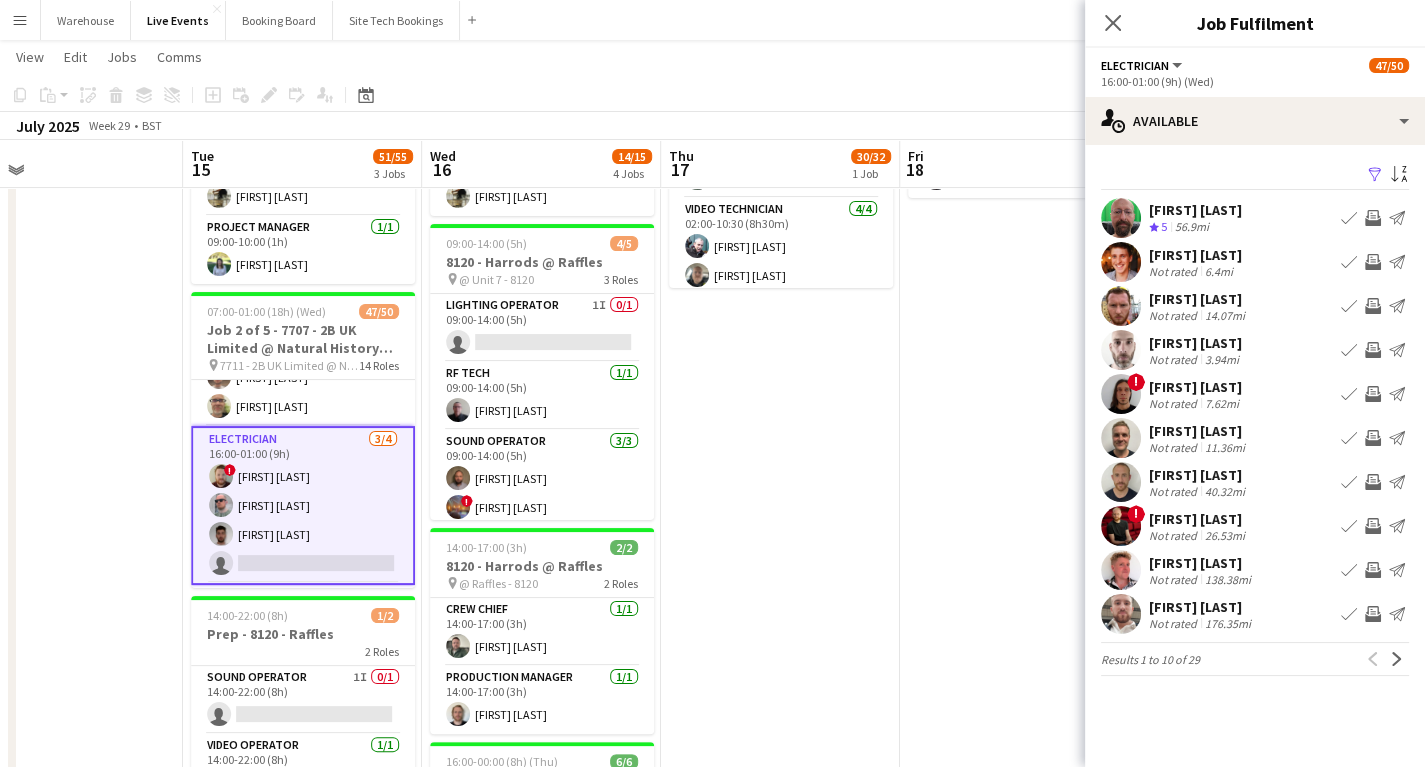 click at bounding box center [1121, 438] 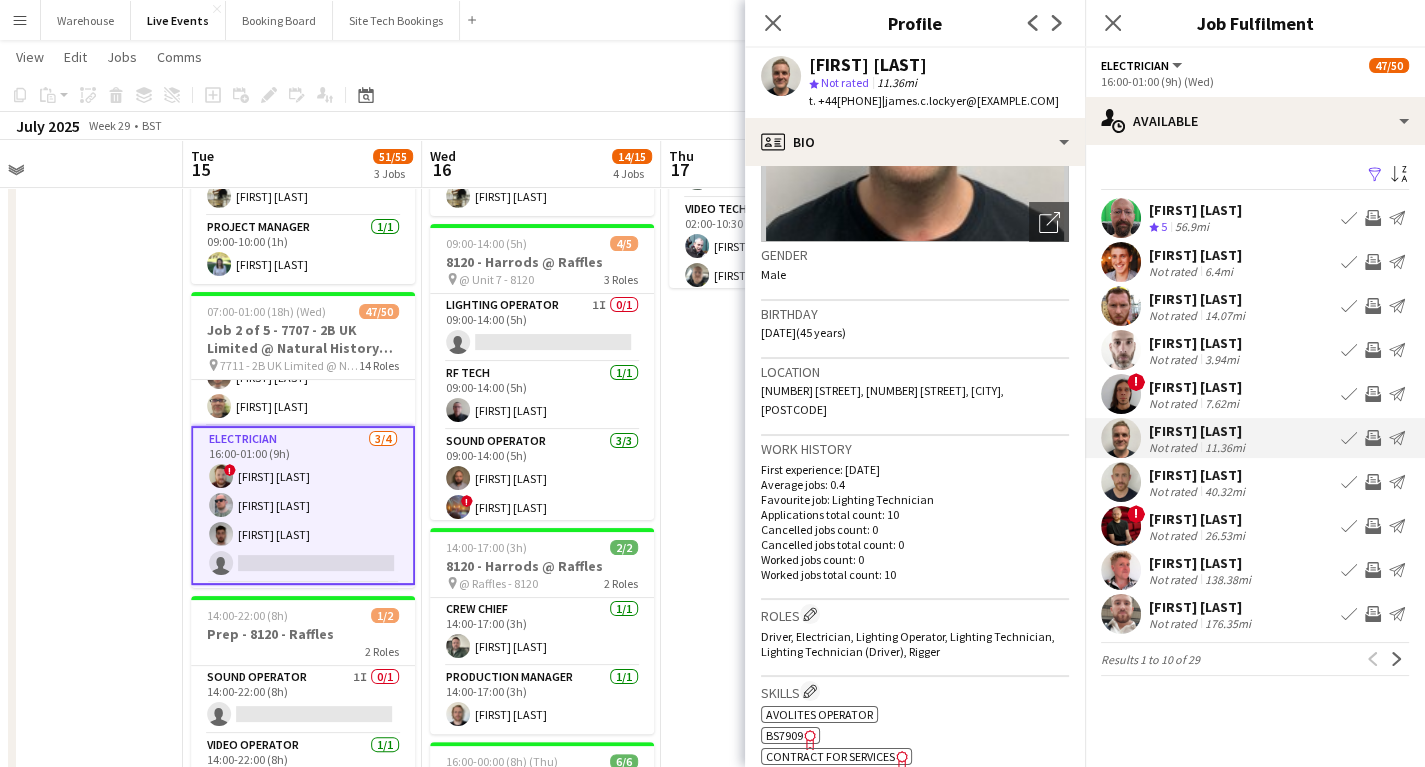 scroll, scrollTop: 160, scrollLeft: 0, axis: vertical 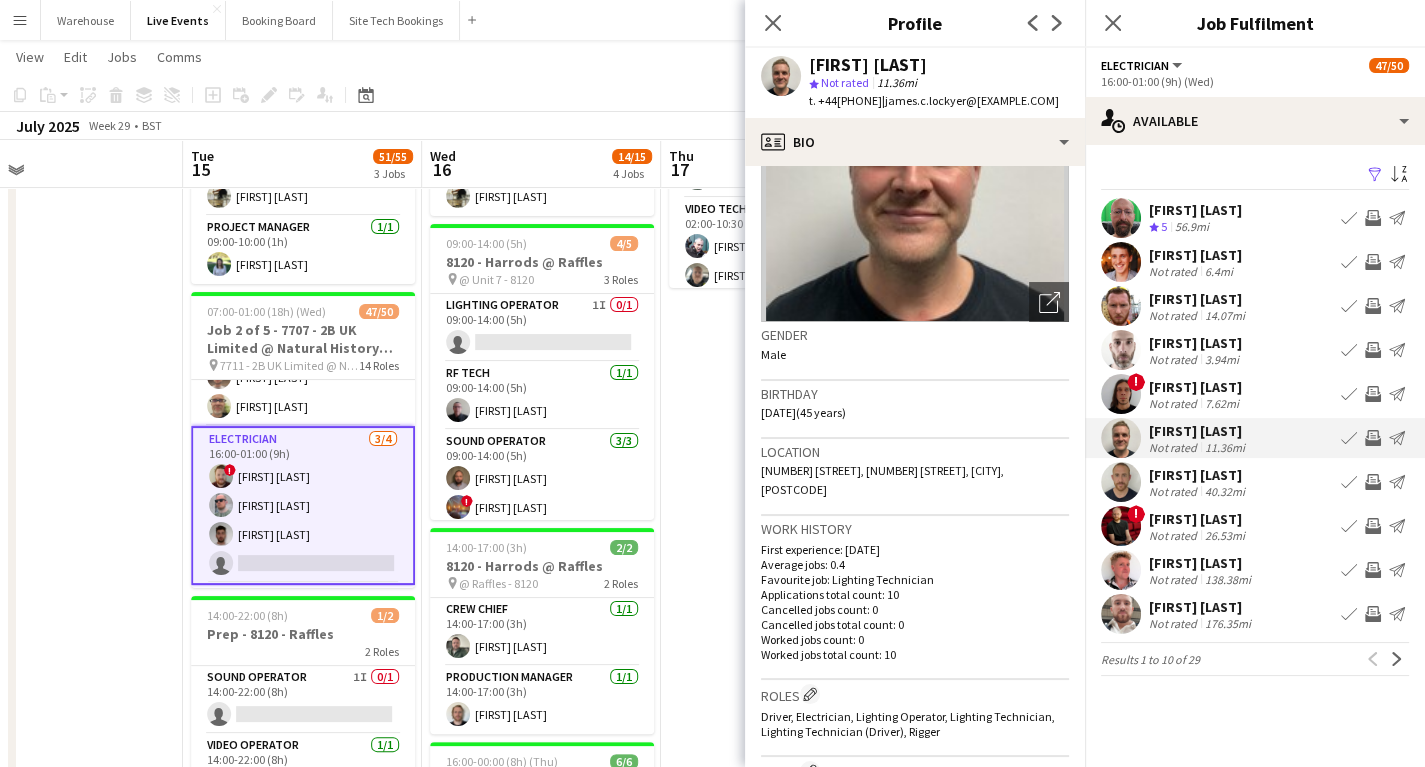 click on "Invite crew" at bounding box center (1373, 438) 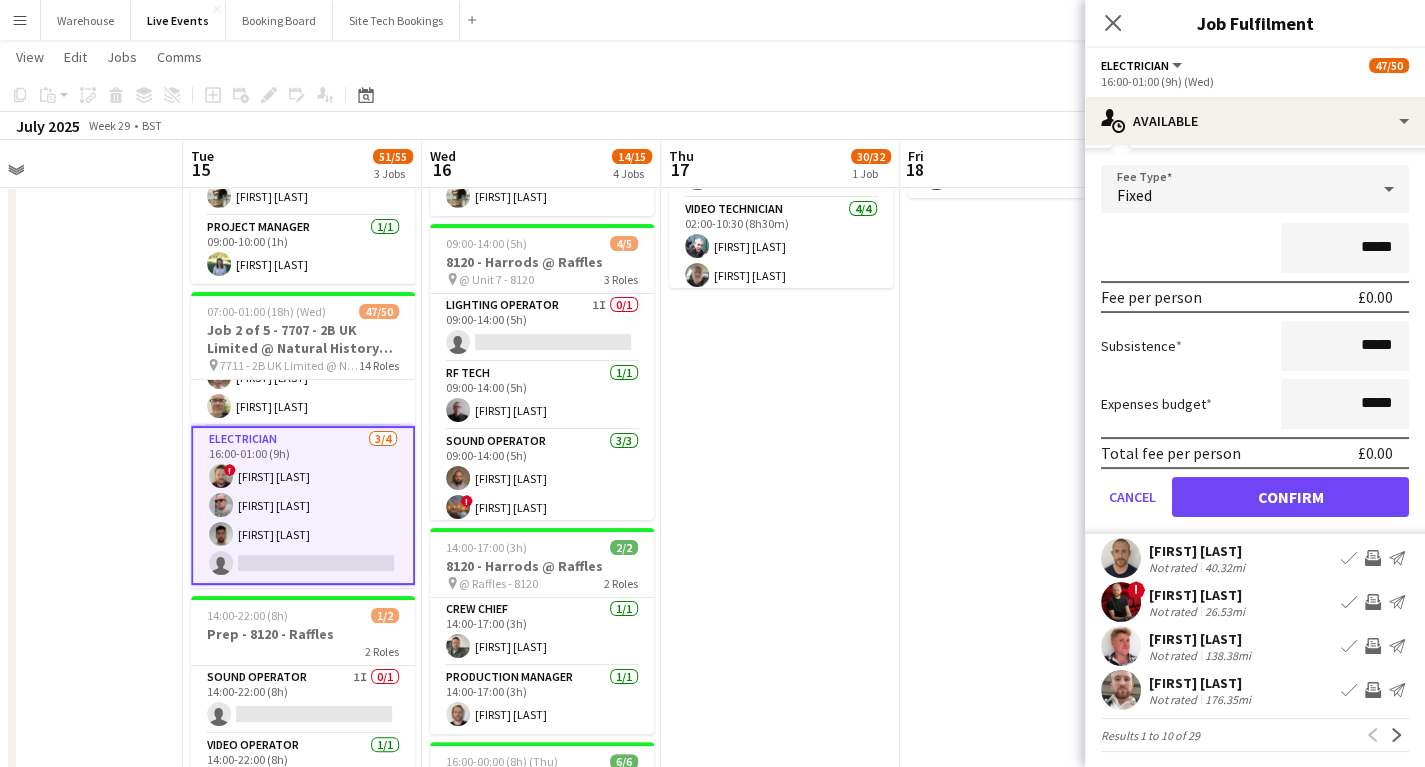 scroll, scrollTop: 240, scrollLeft: 0, axis: vertical 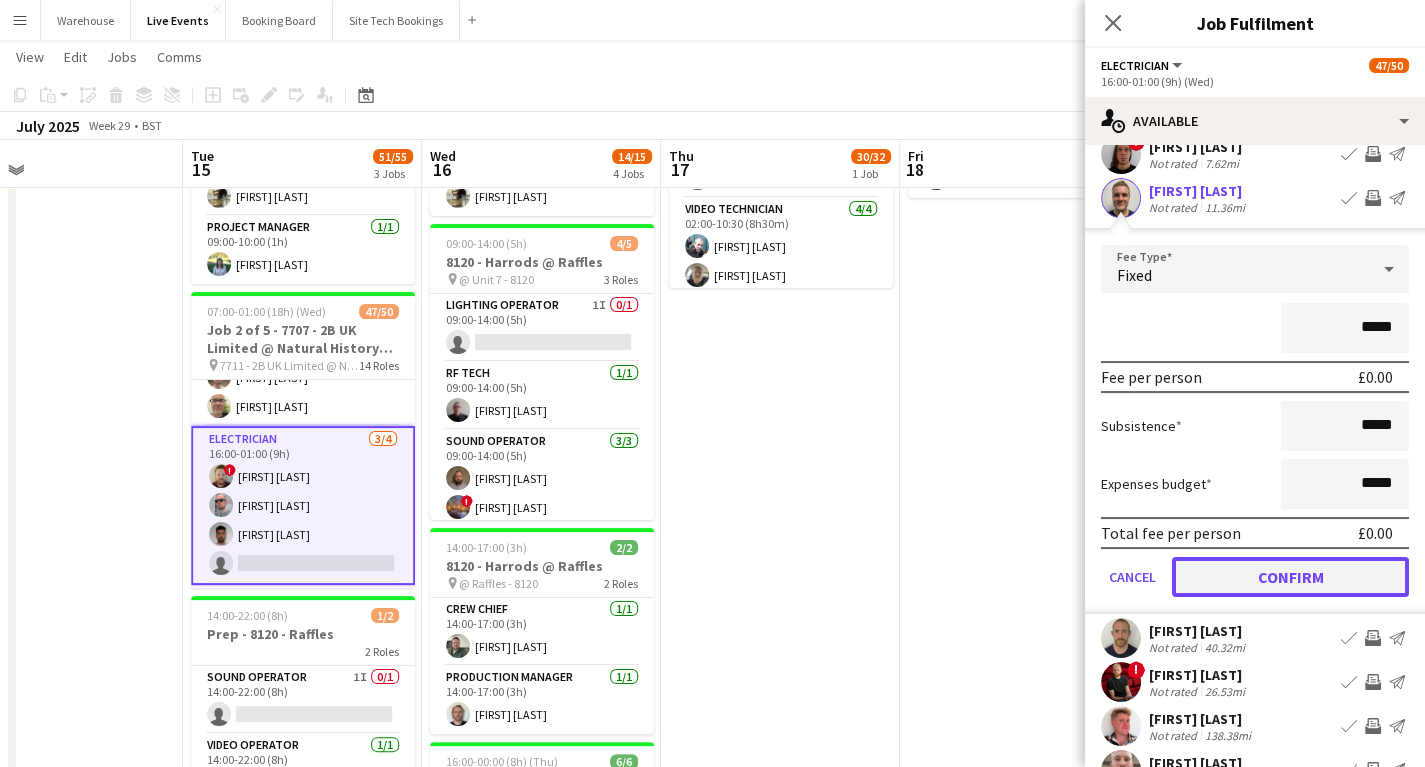 click on "Confirm" at bounding box center [1290, 577] 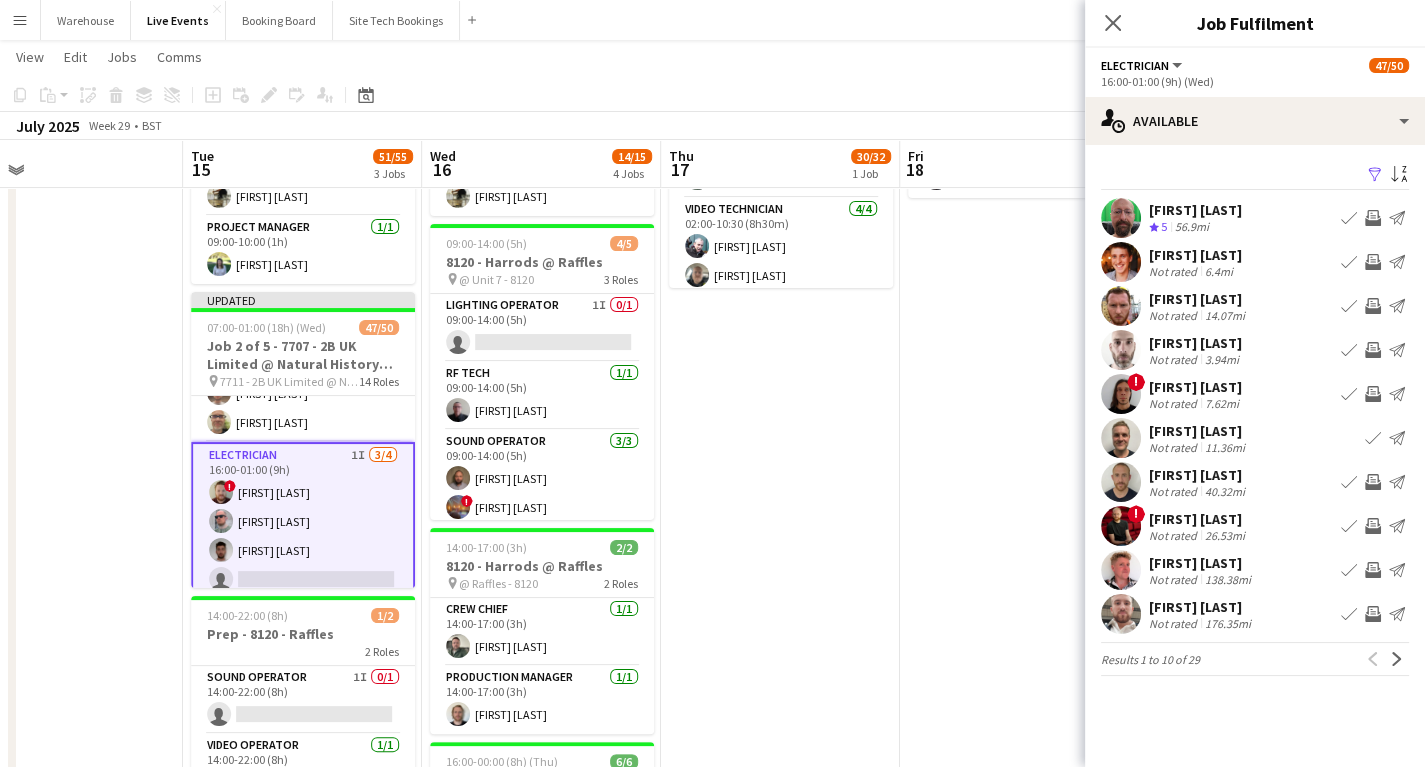 scroll, scrollTop: 0, scrollLeft: 0, axis: both 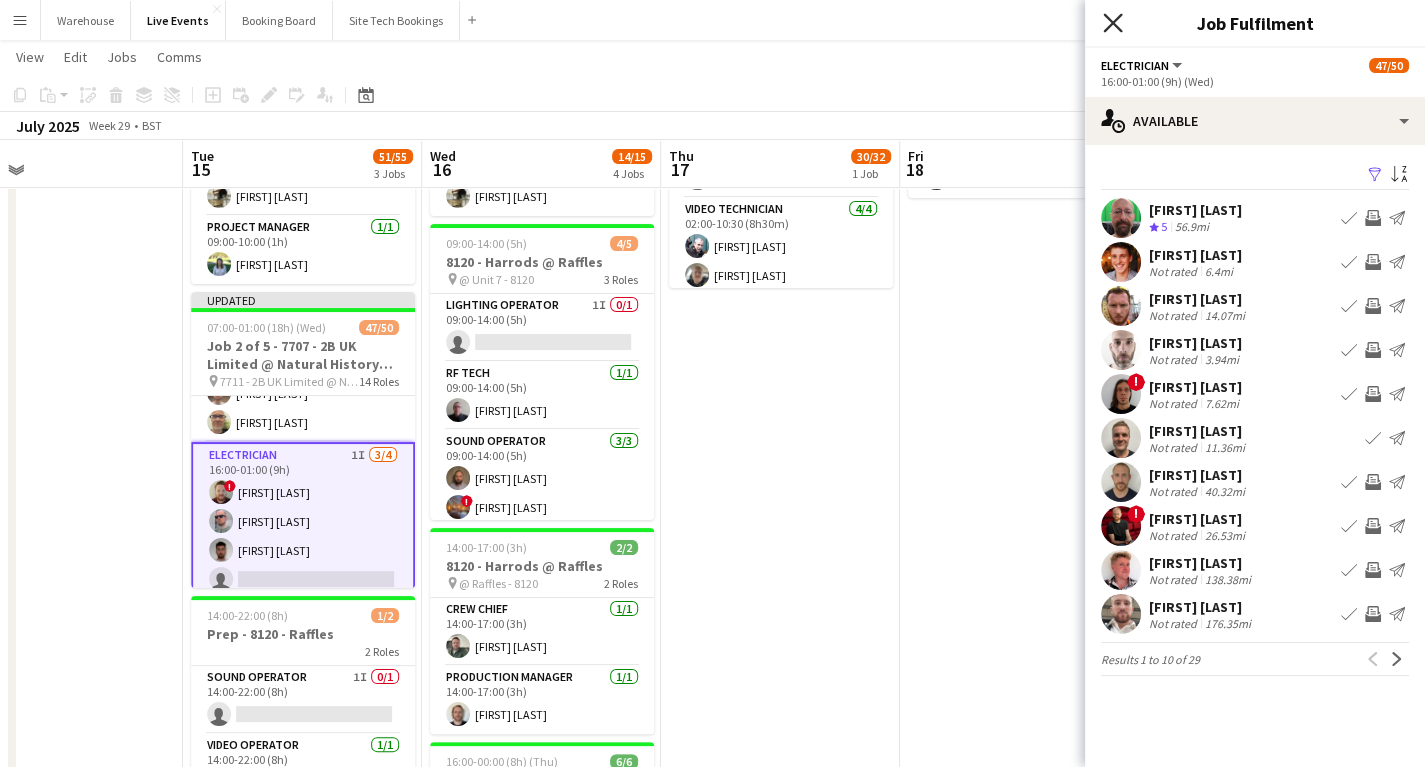 click 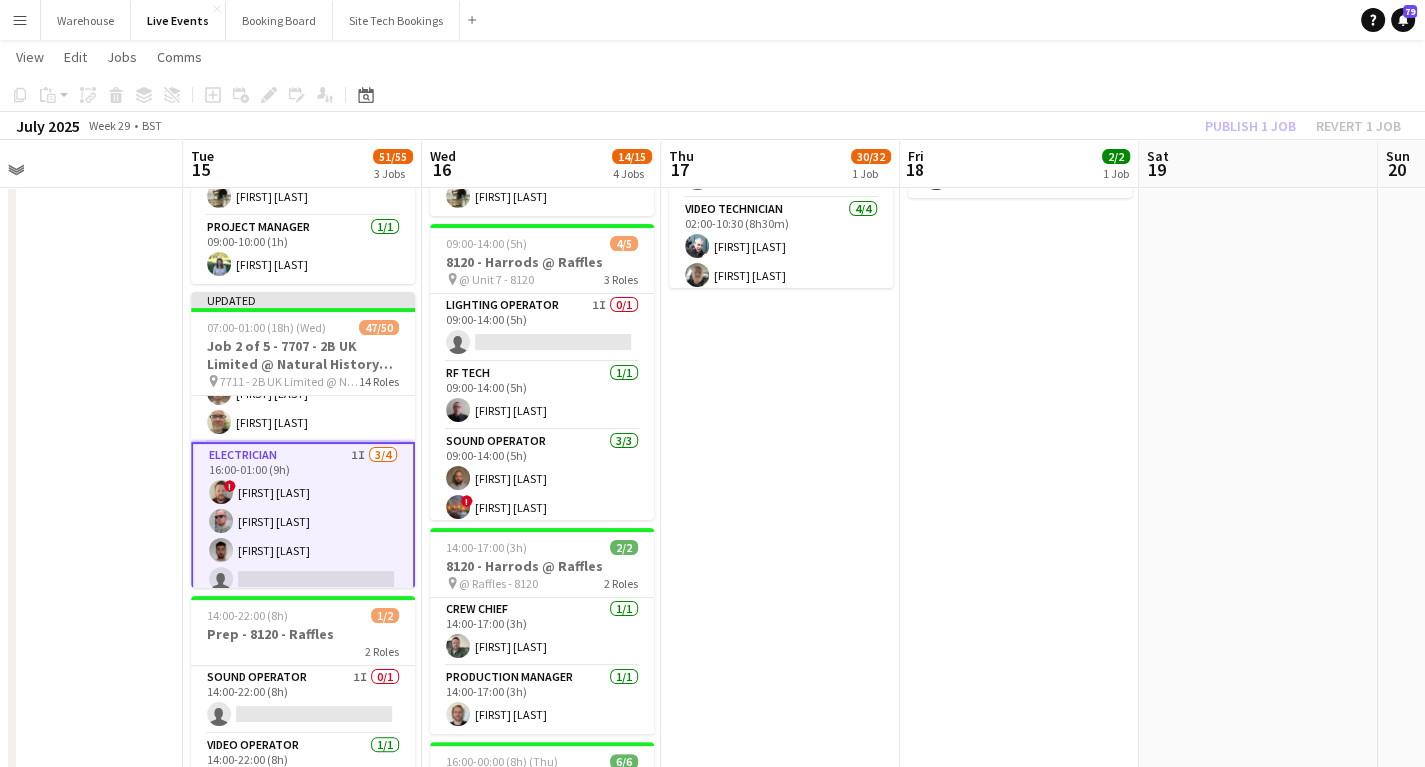 click at bounding box center (63, 919) 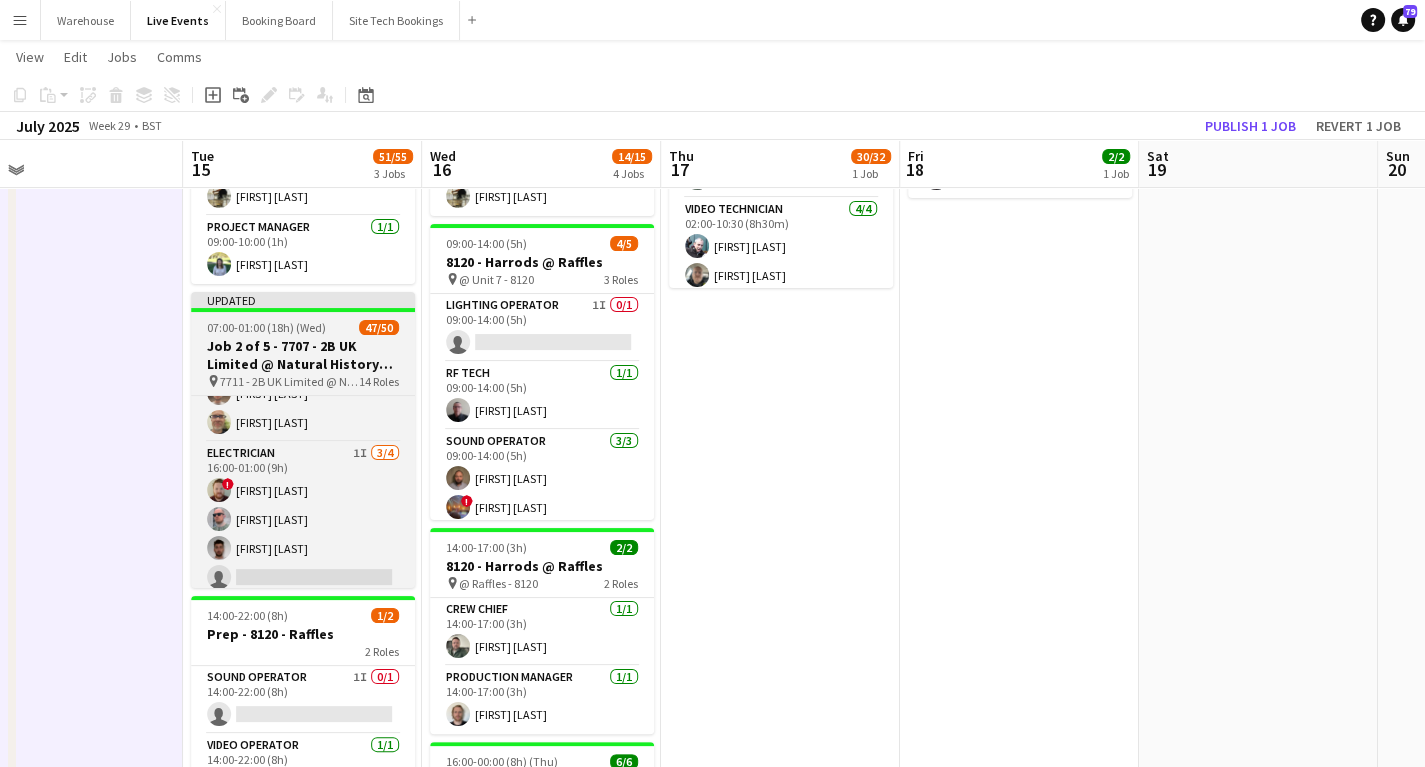 click on "Job 2 of 5 - 7707 - 2B UK Limited @ Natural History Museum" at bounding box center [303, 355] 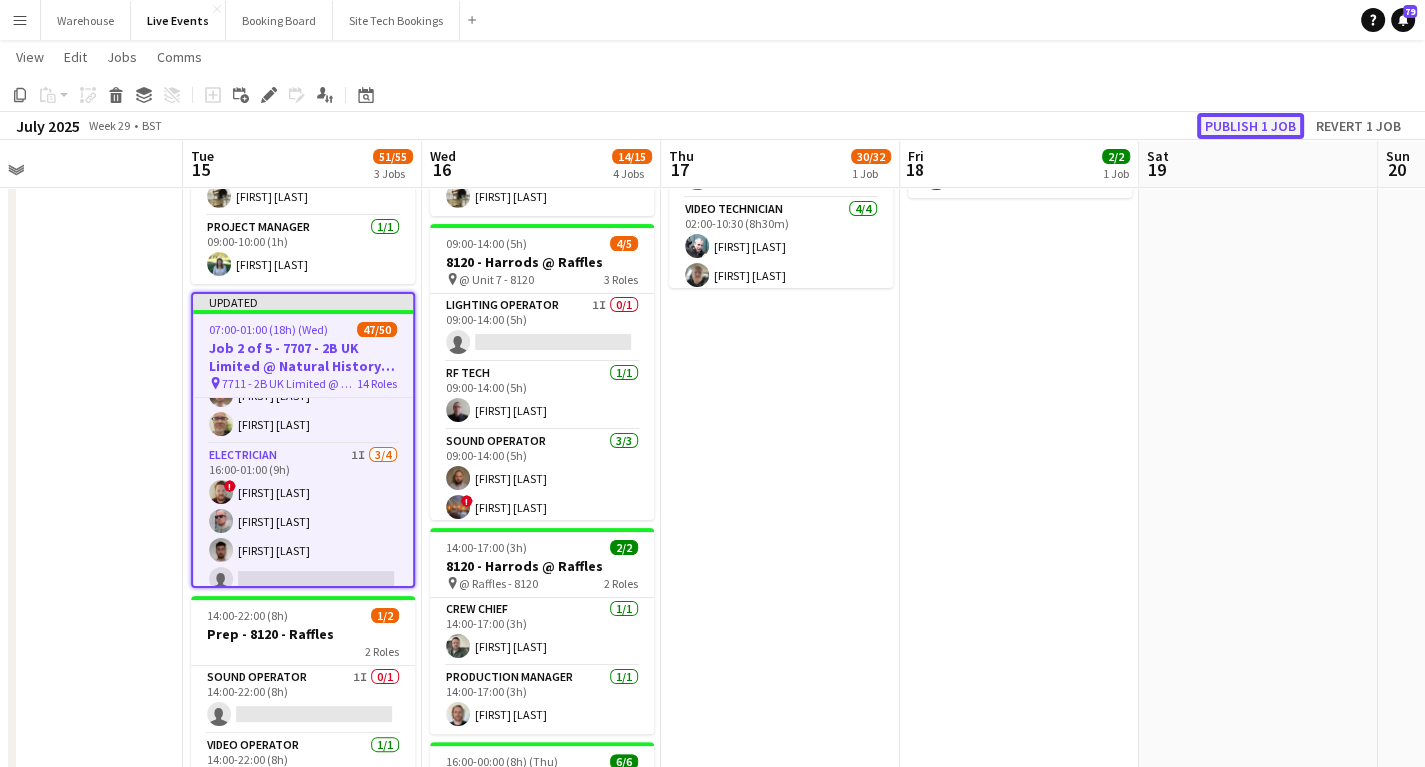 click on "Publish 1 job" 